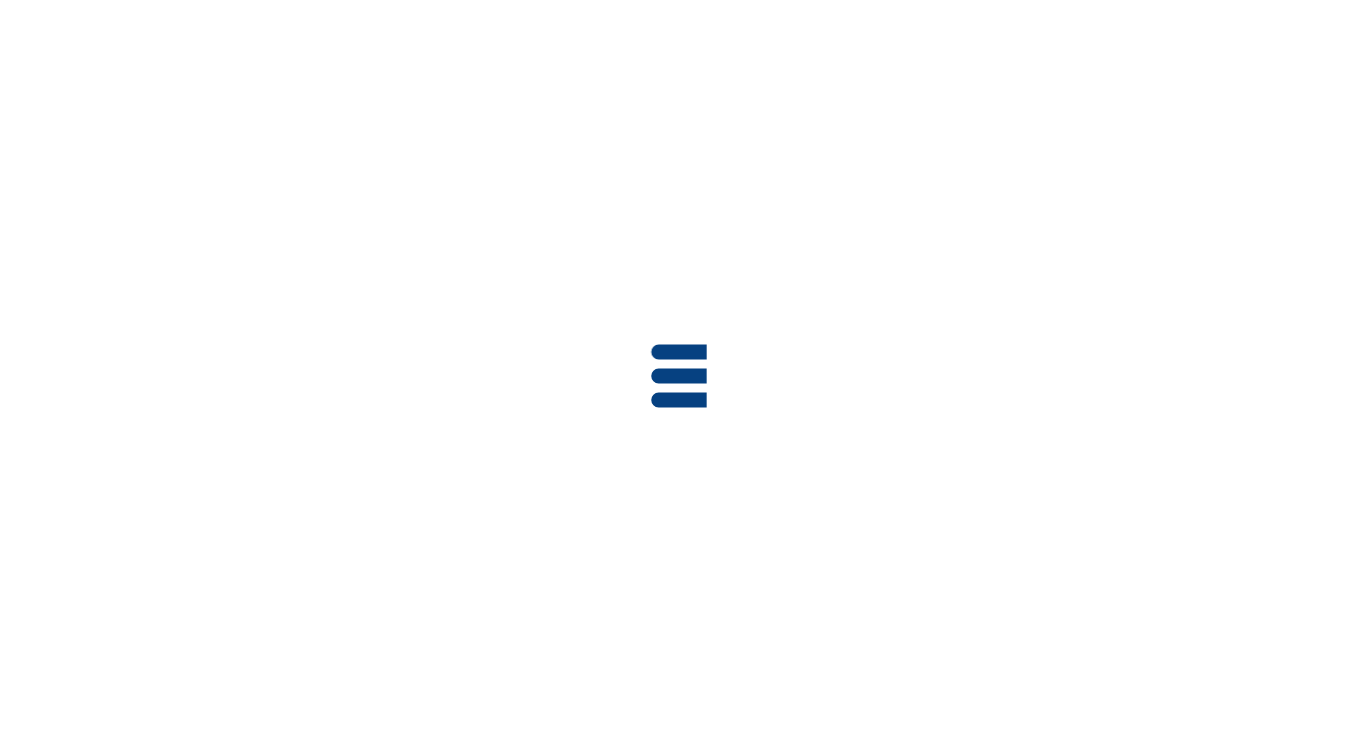 scroll, scrollTop: 0, scrollLeft: 0, axis: both 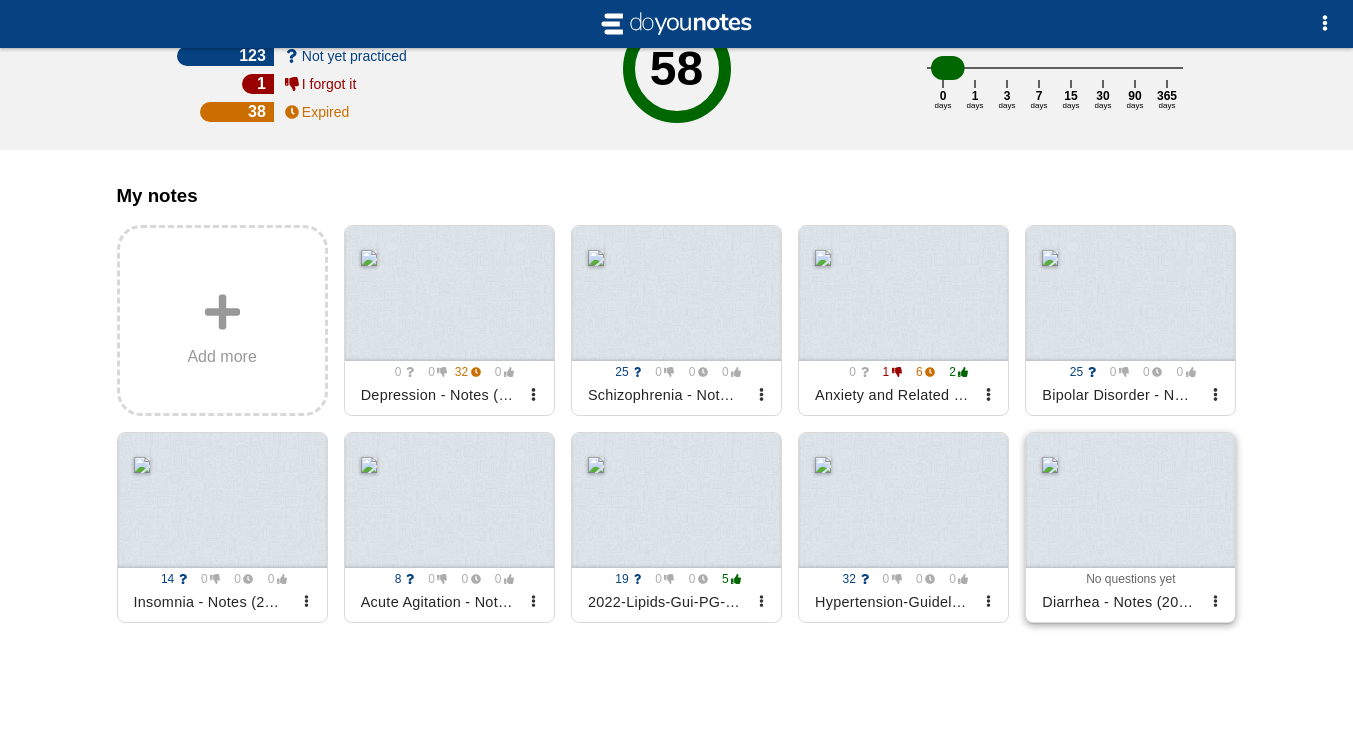 click at bounding box center (1130, 500) 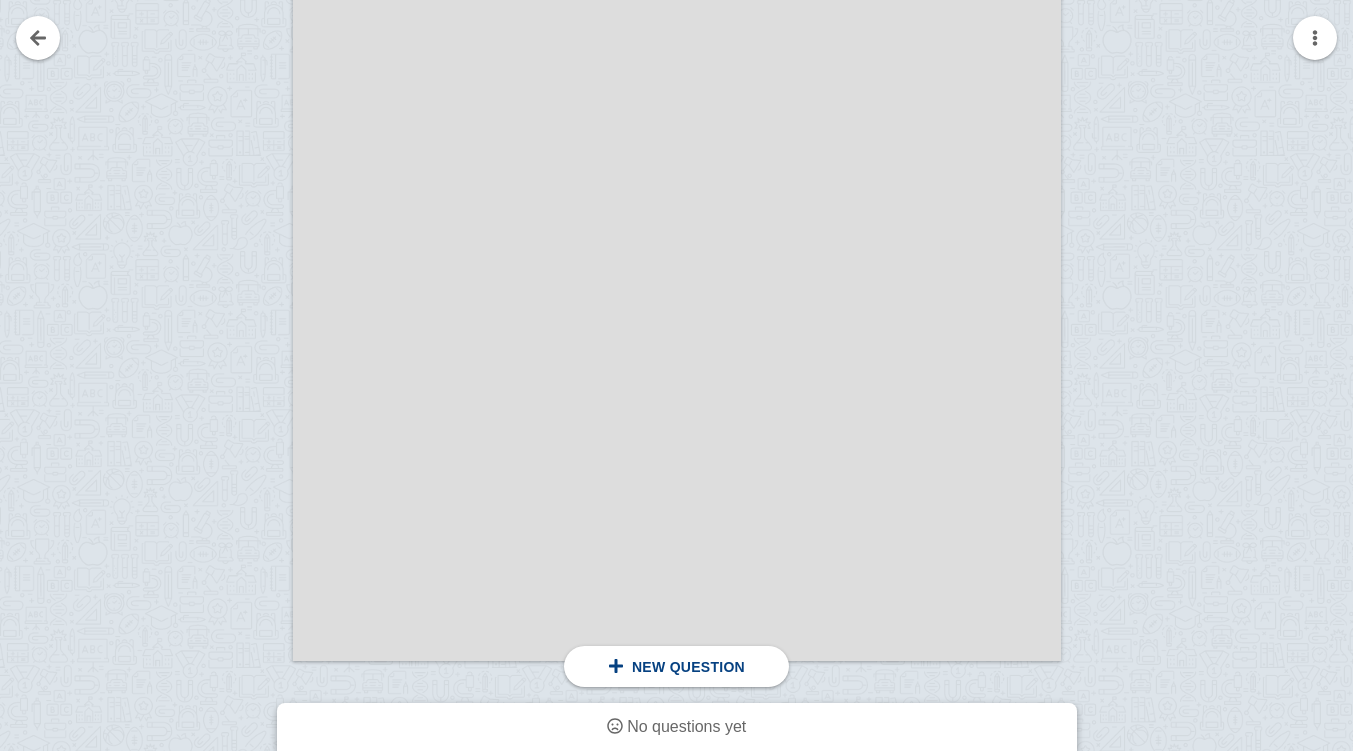 scroll, scrollTop: 2015, scrollLeft: 0, axis: vertical 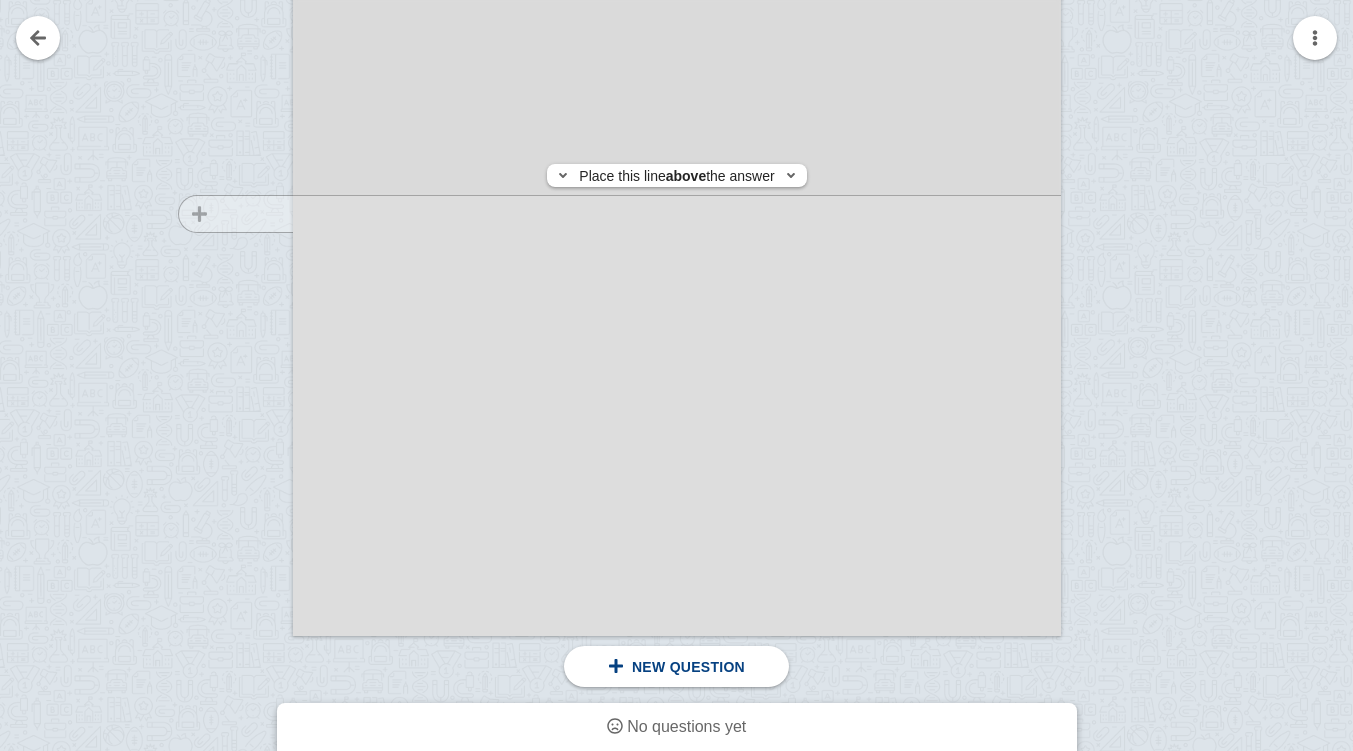 click at bounding box center [226, 101] 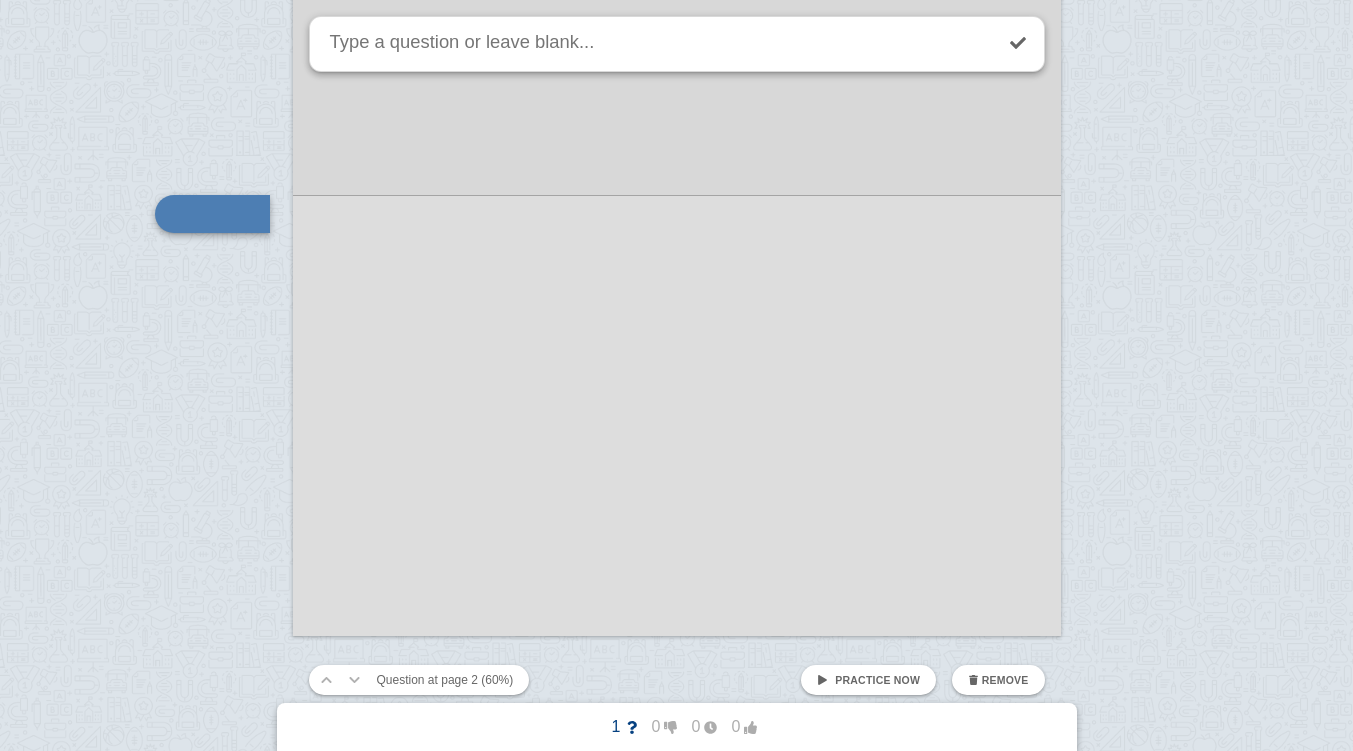 scroll, scrollTop: 1962, scrollLeft: 0, axis: vertical 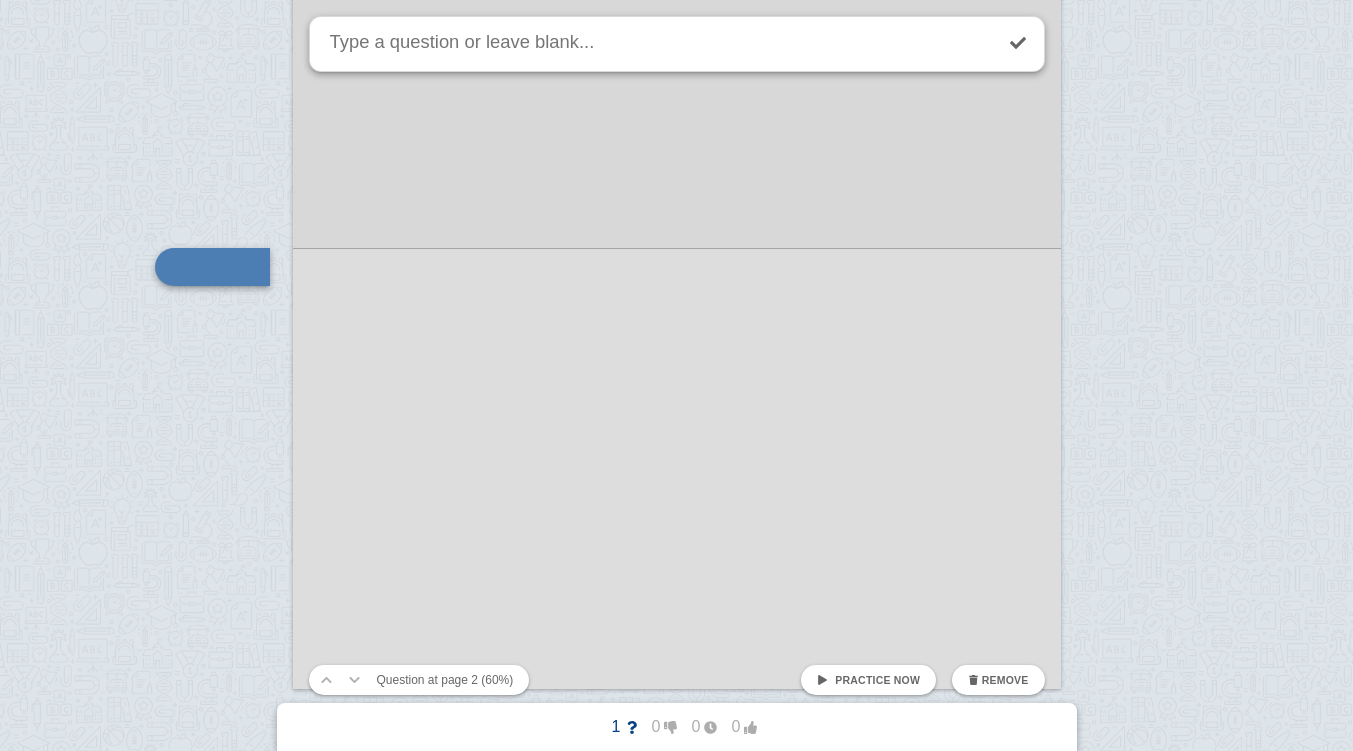 click at bounding box center (676, 9054) 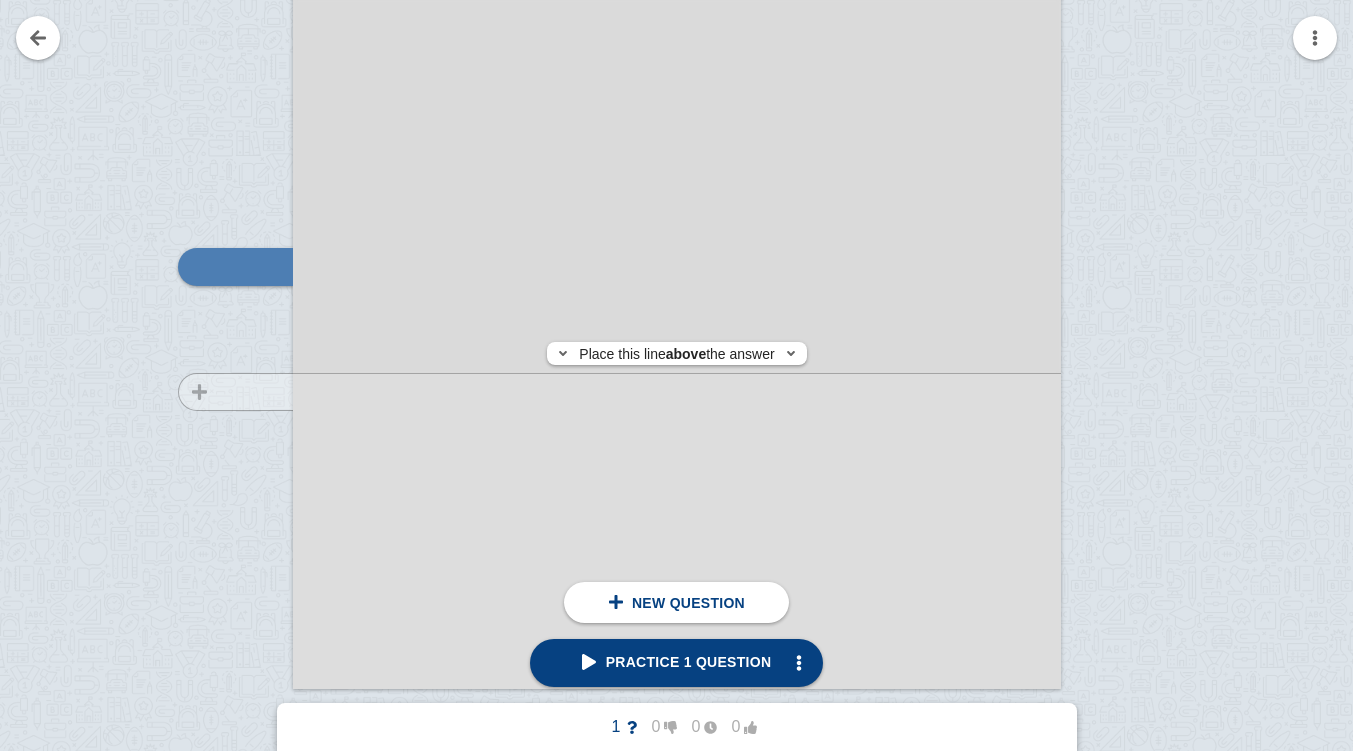 click at bounding box center (226, 154) 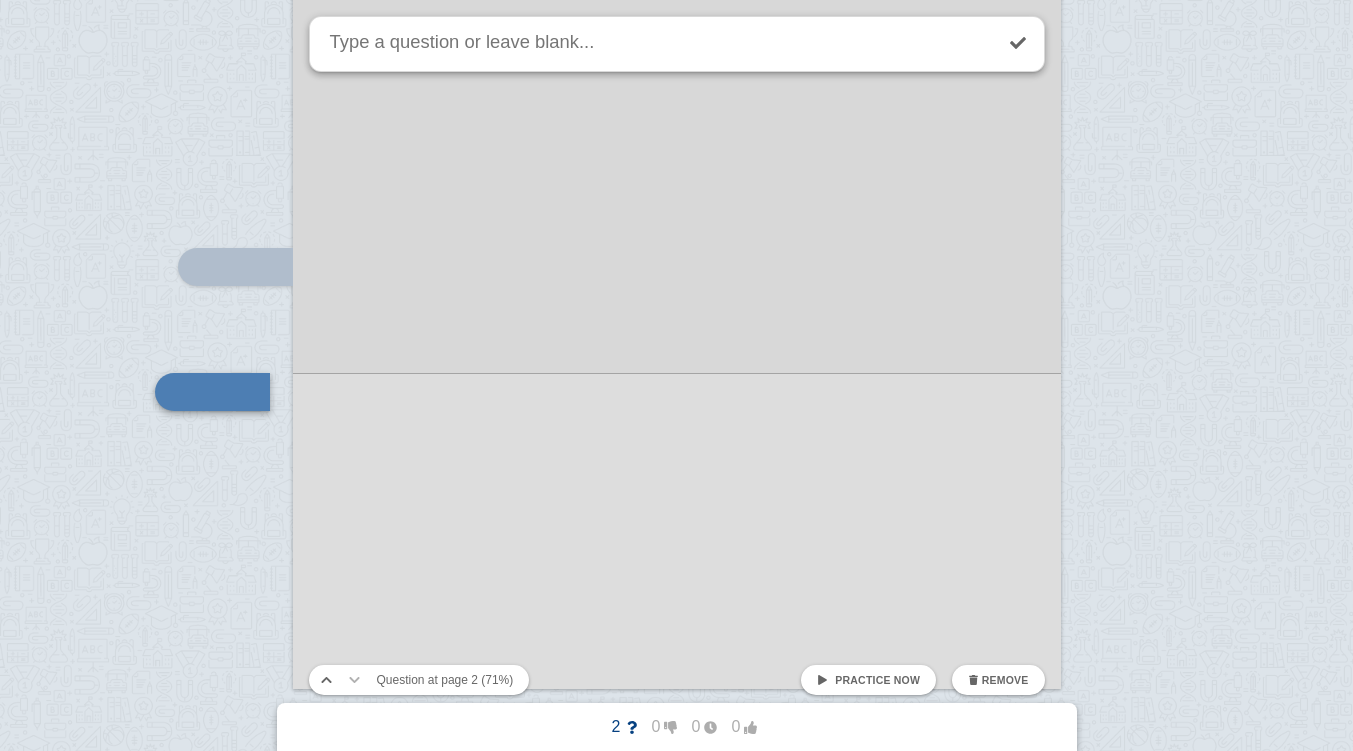 scroll, scrollTop: 2087, scrollLeft: 0, axis: vertical 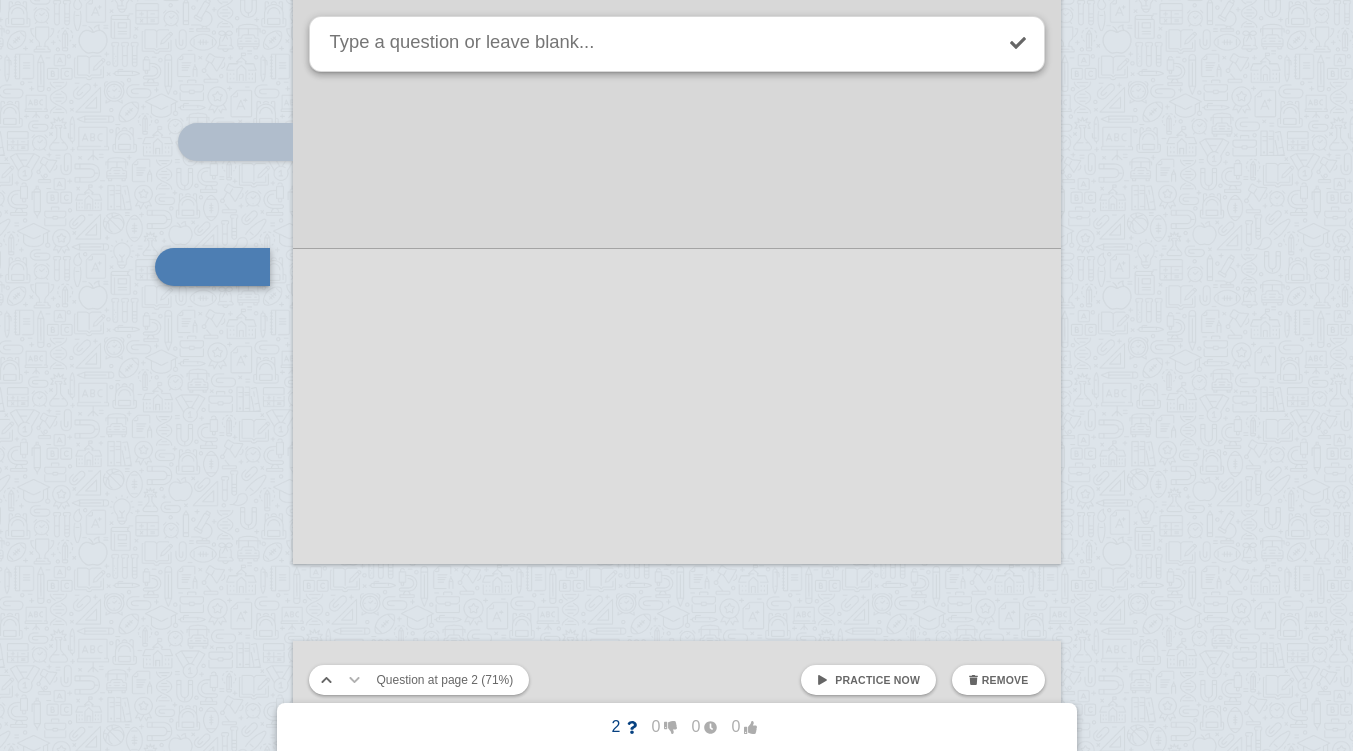 click at bounding box center [1018, 43] 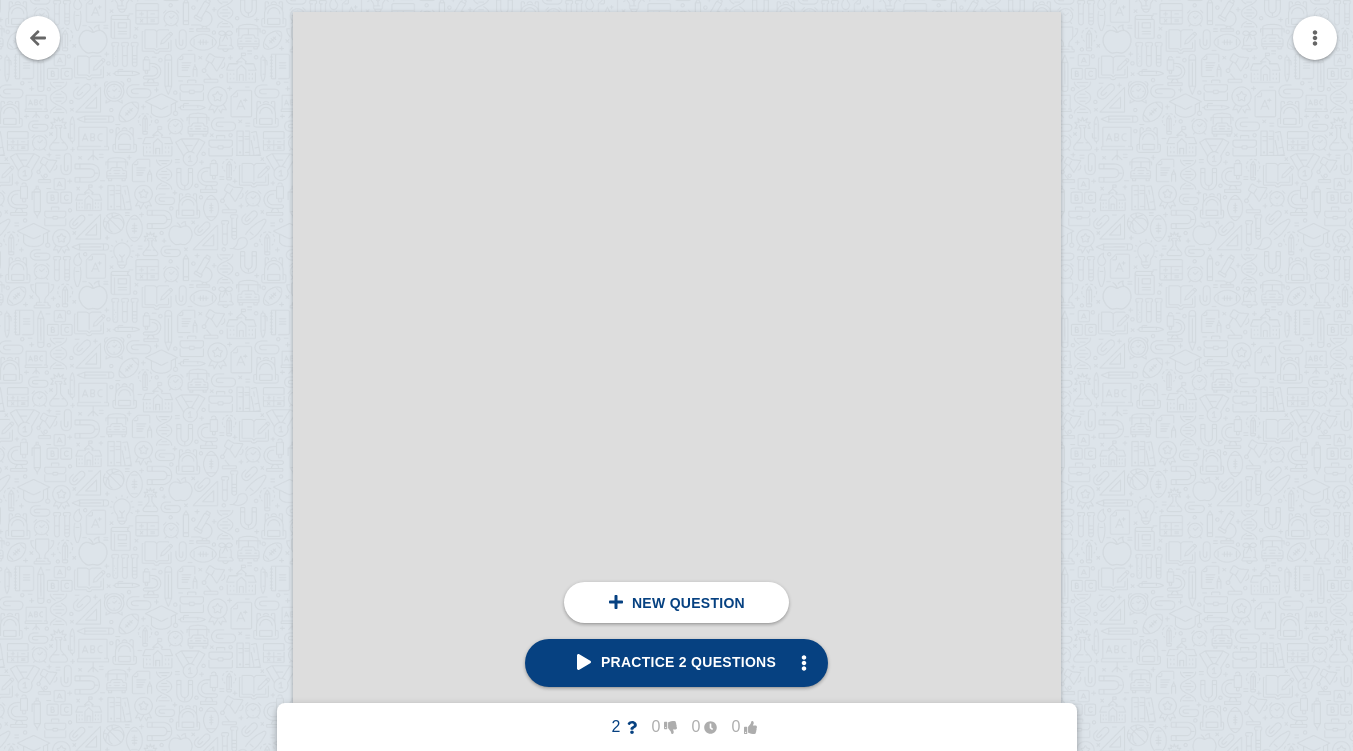 scroll, scrollTop: 2720, scrollLeft: 0, axis: vertical 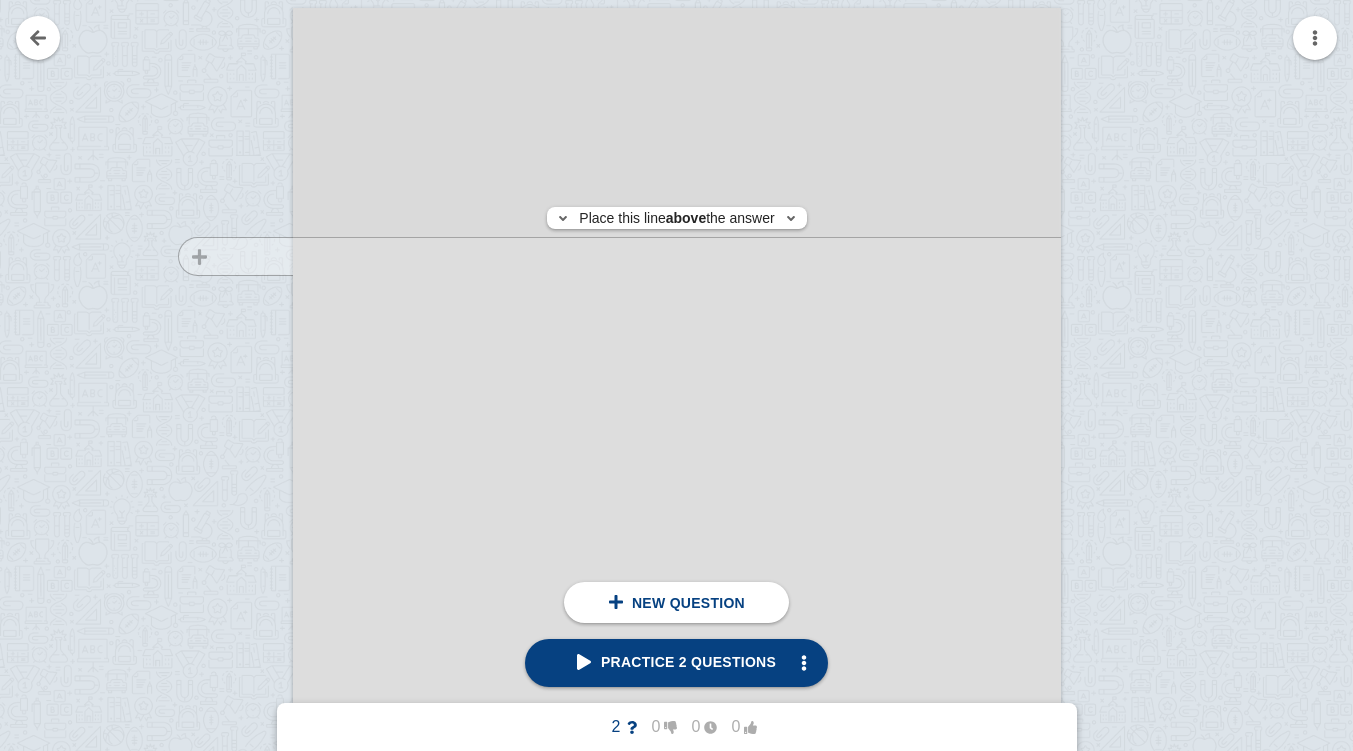click at bounding box center [226, 580] 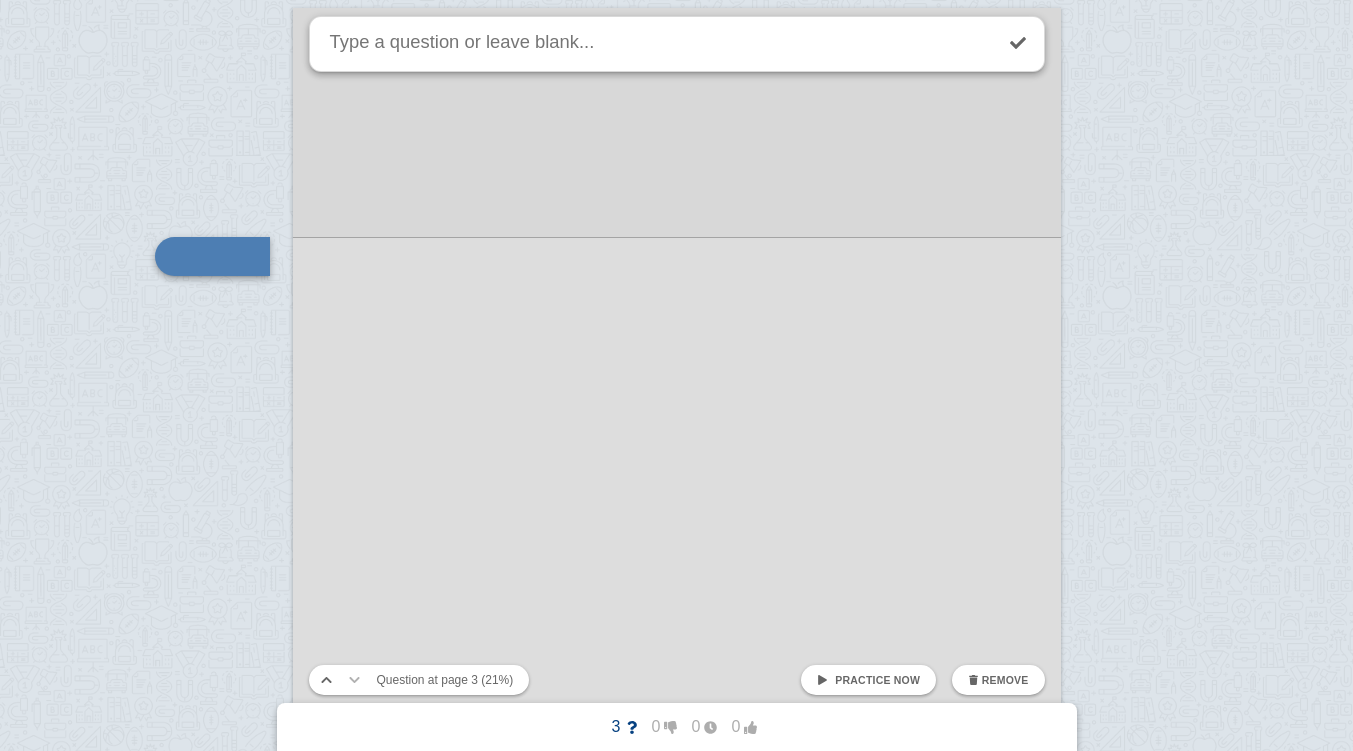 scroll, scrollTop: 2709, scrollLeft: 0, axis: vertical 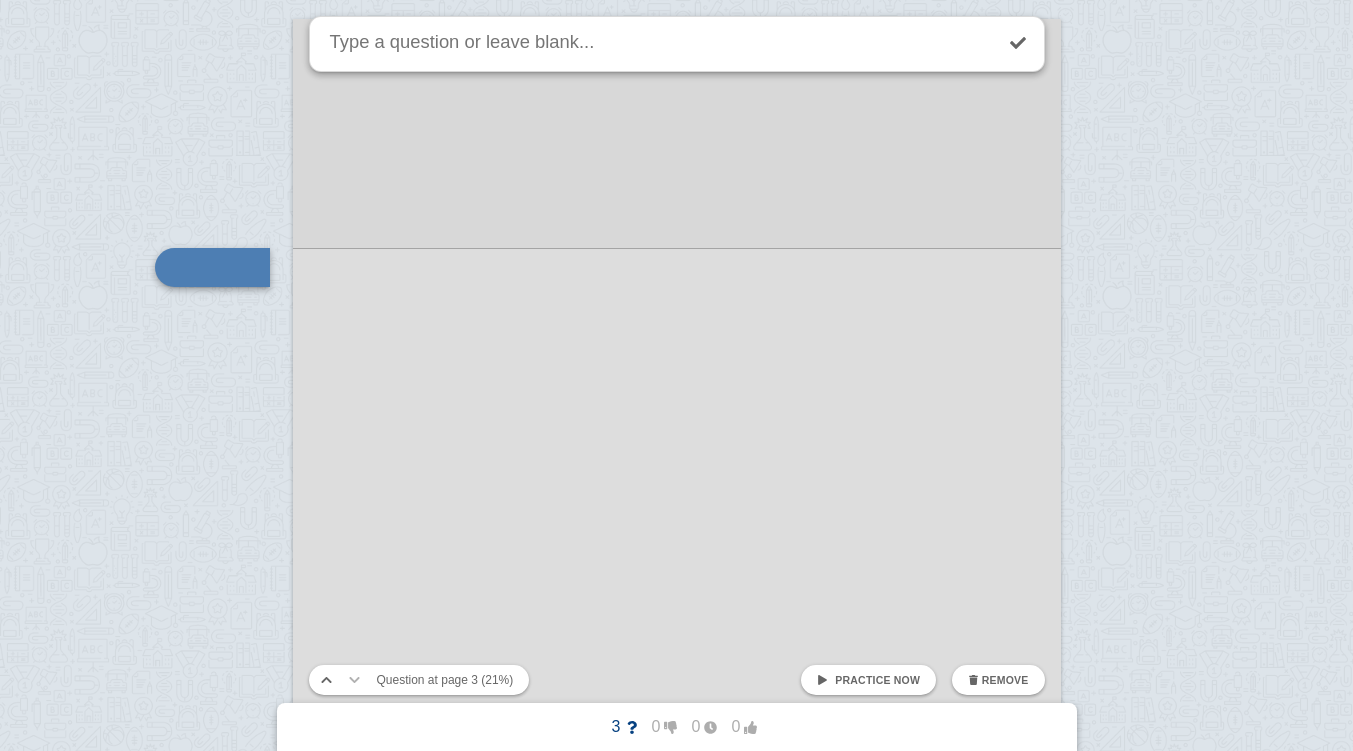 click at bounding box center [676, 8307] 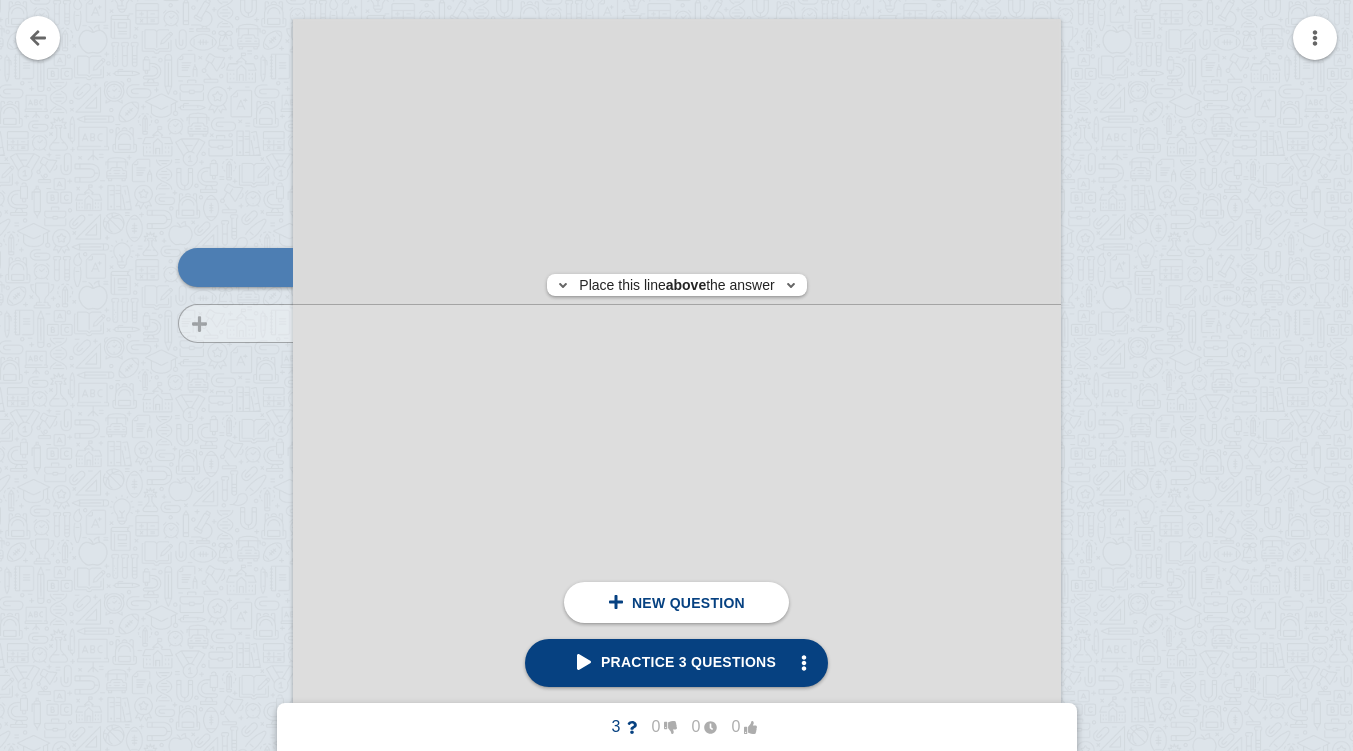 click at bounding box center [226, 591] 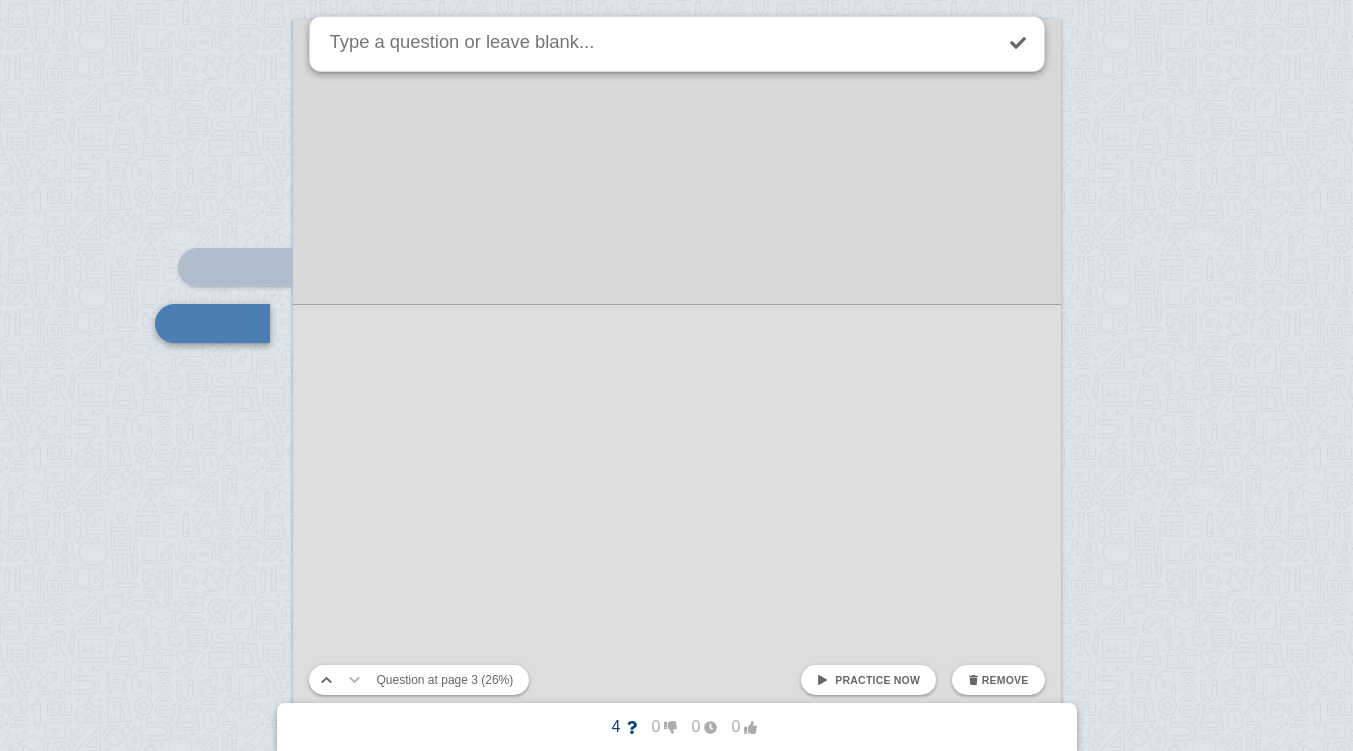 scroll, scrollTop: 2765, scrollLeft: 0, axis: vertical 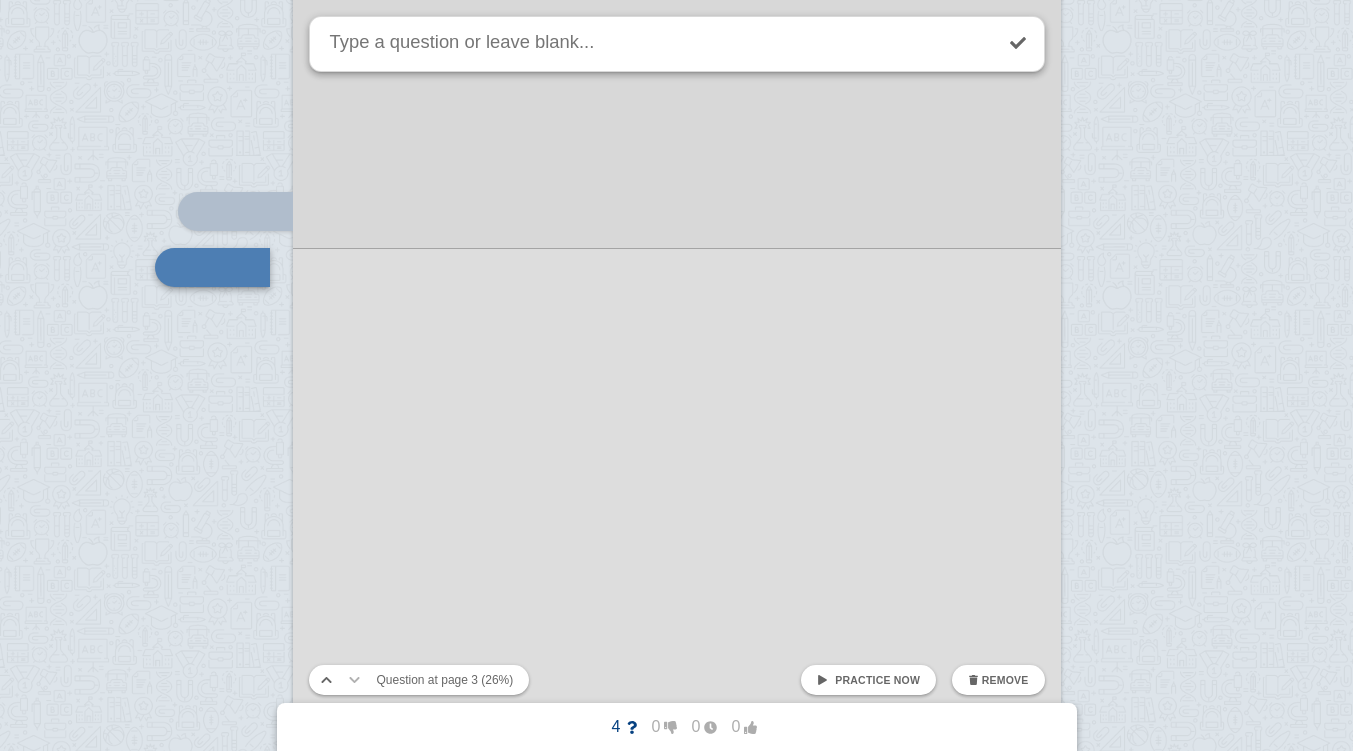 click at bounding box center [676, 8251] 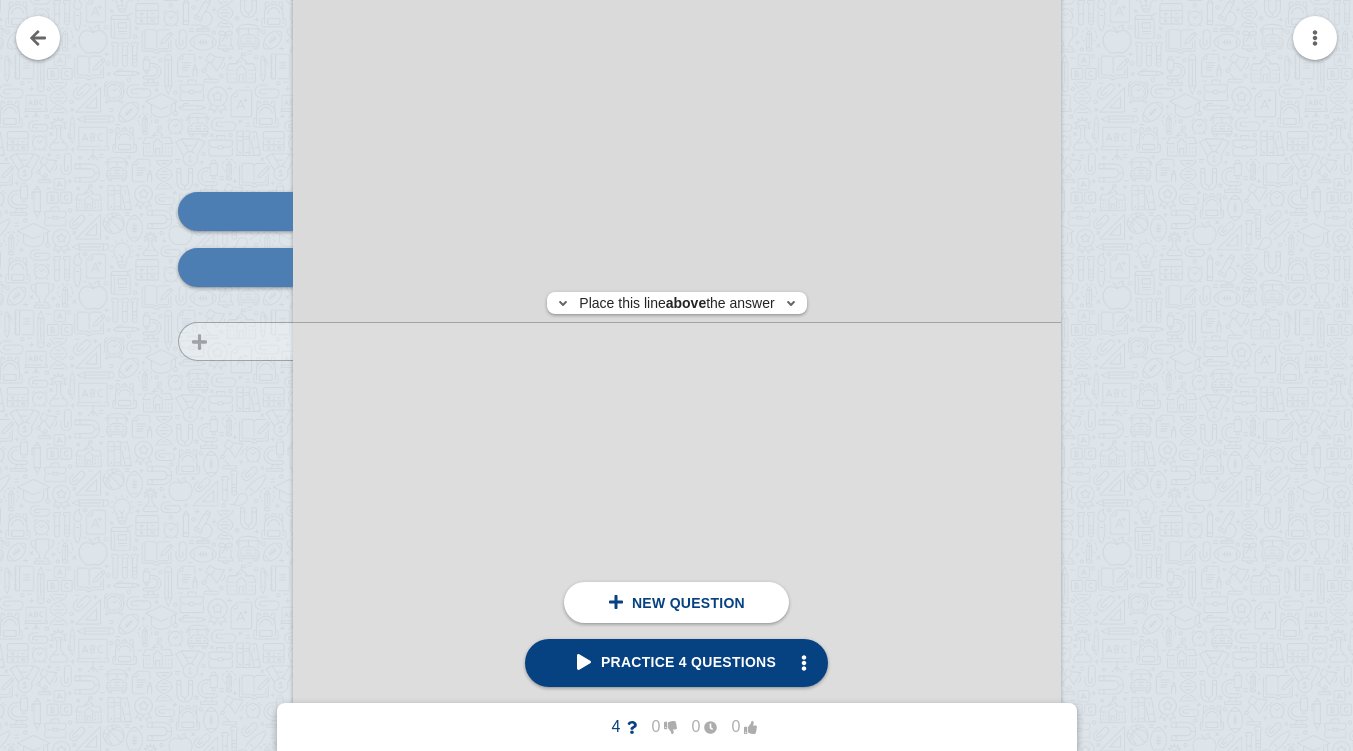 click at bounding box center (226, 535) 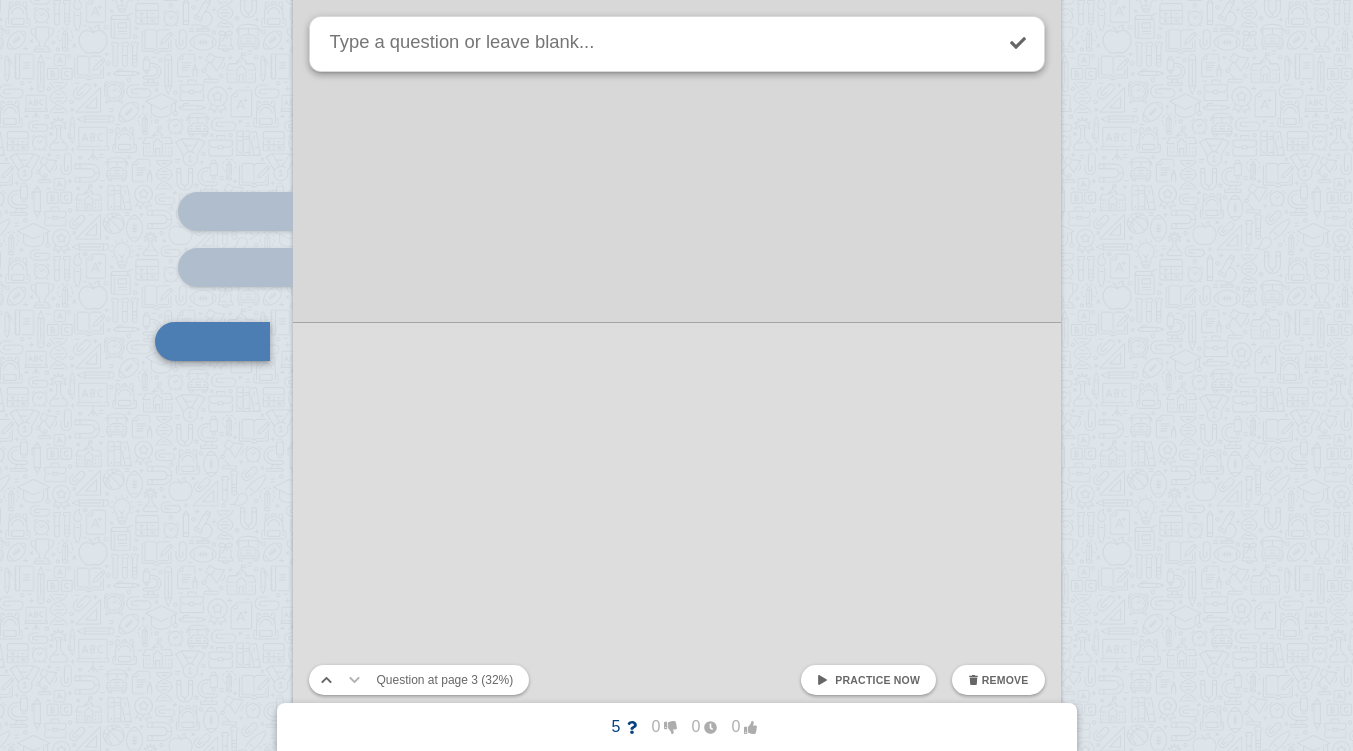 scroll, scrollTop: 2839, scrollLeft: 0, axis: vertical 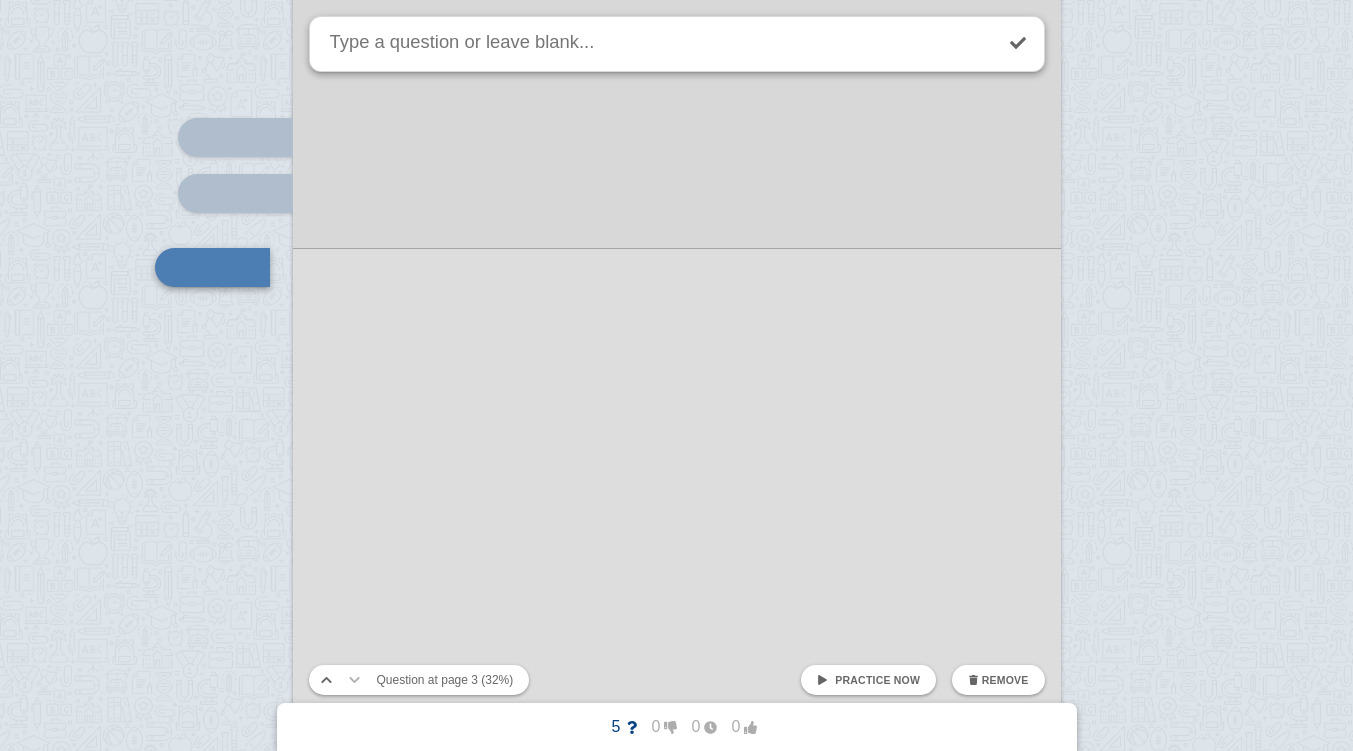 click at bounding box center (676, 8177) 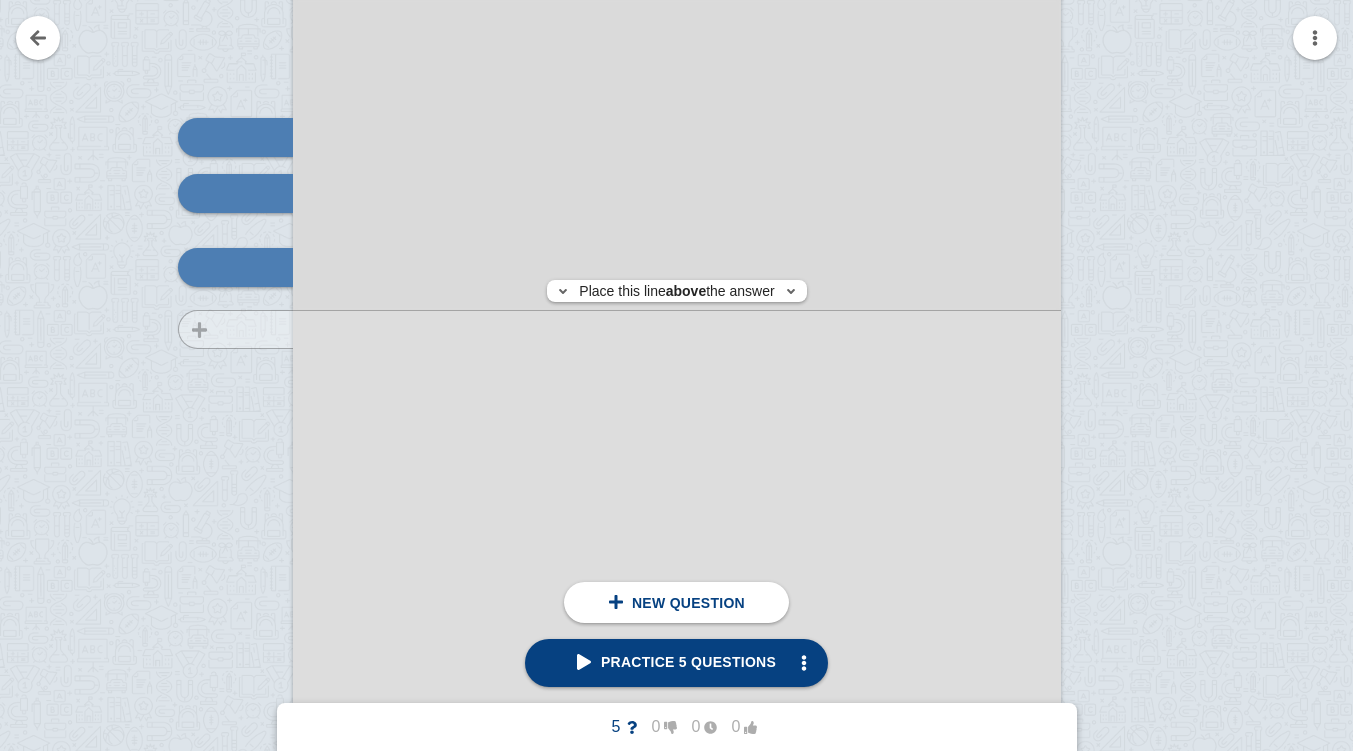 click at bounding box center [226, 461] 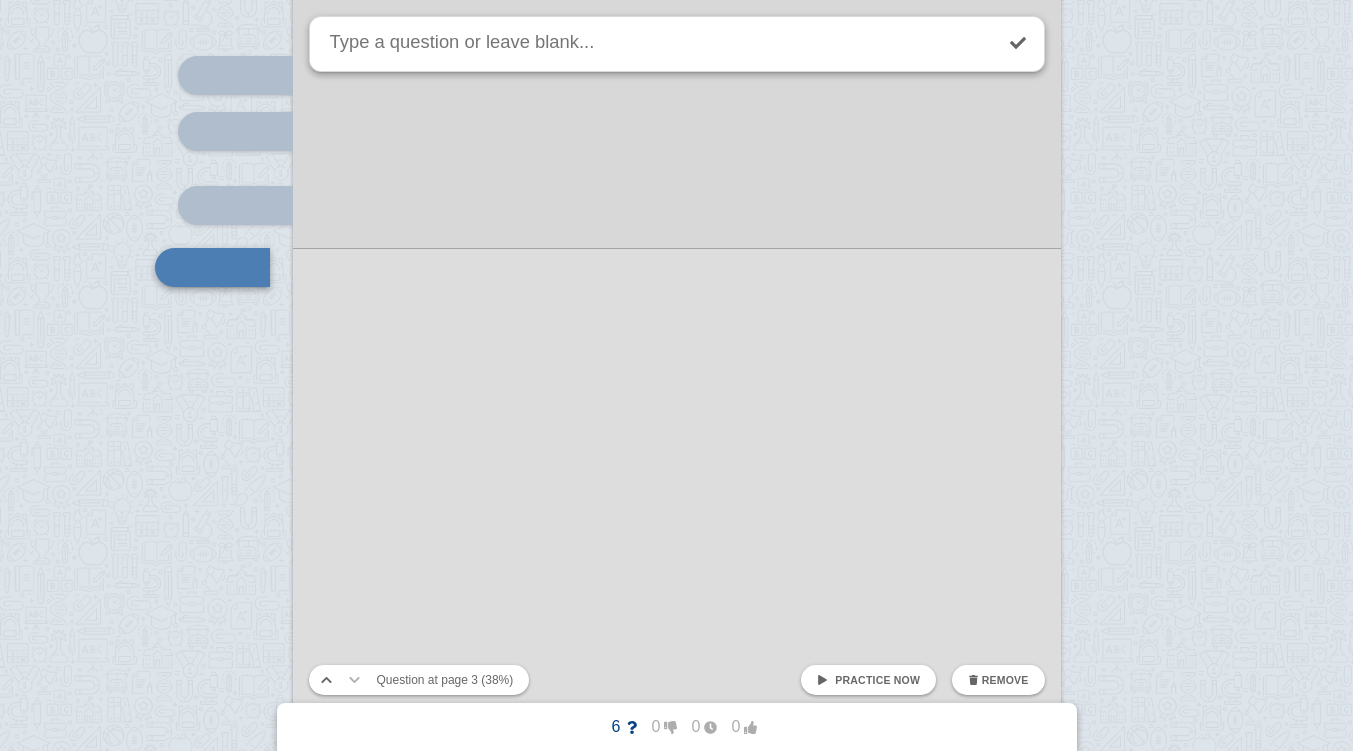 click at bounding box center (676, 8115) 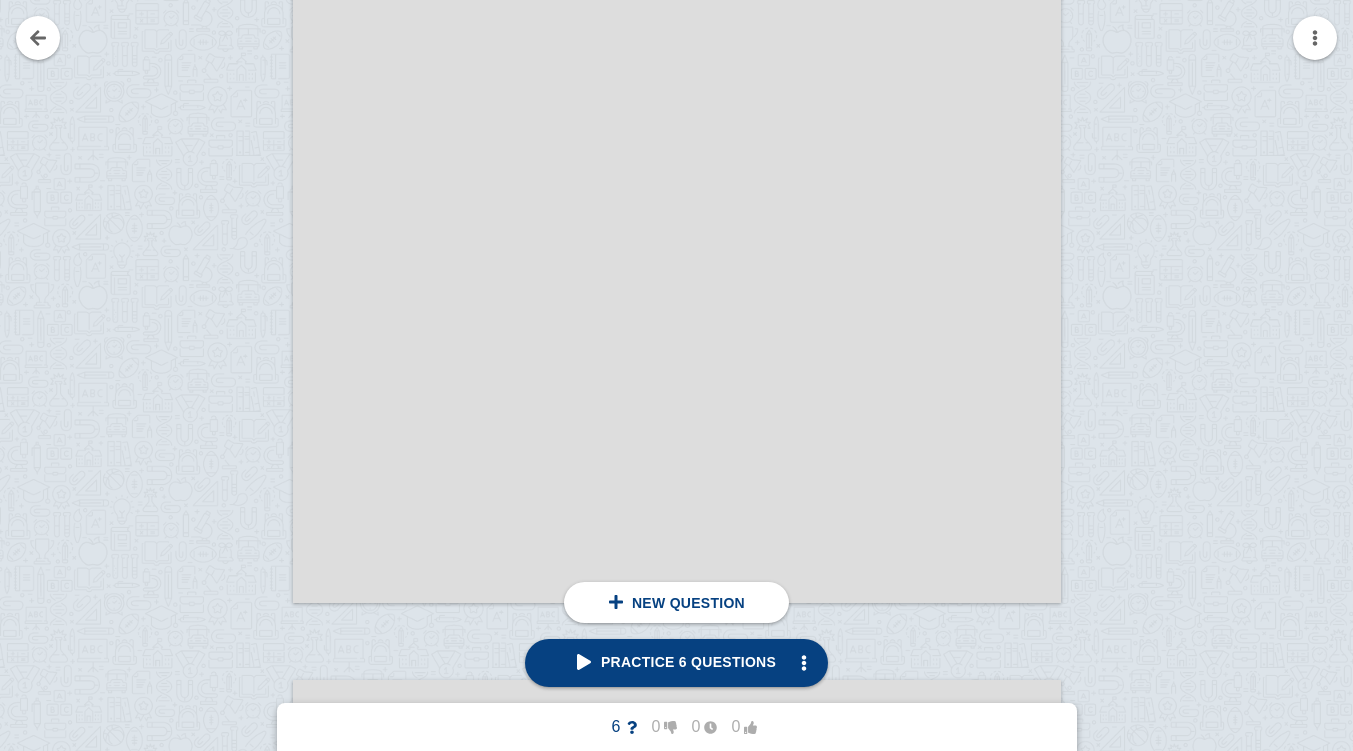 scroll, scrollTop: 3233, scrollLeft: 0, axis: vertical 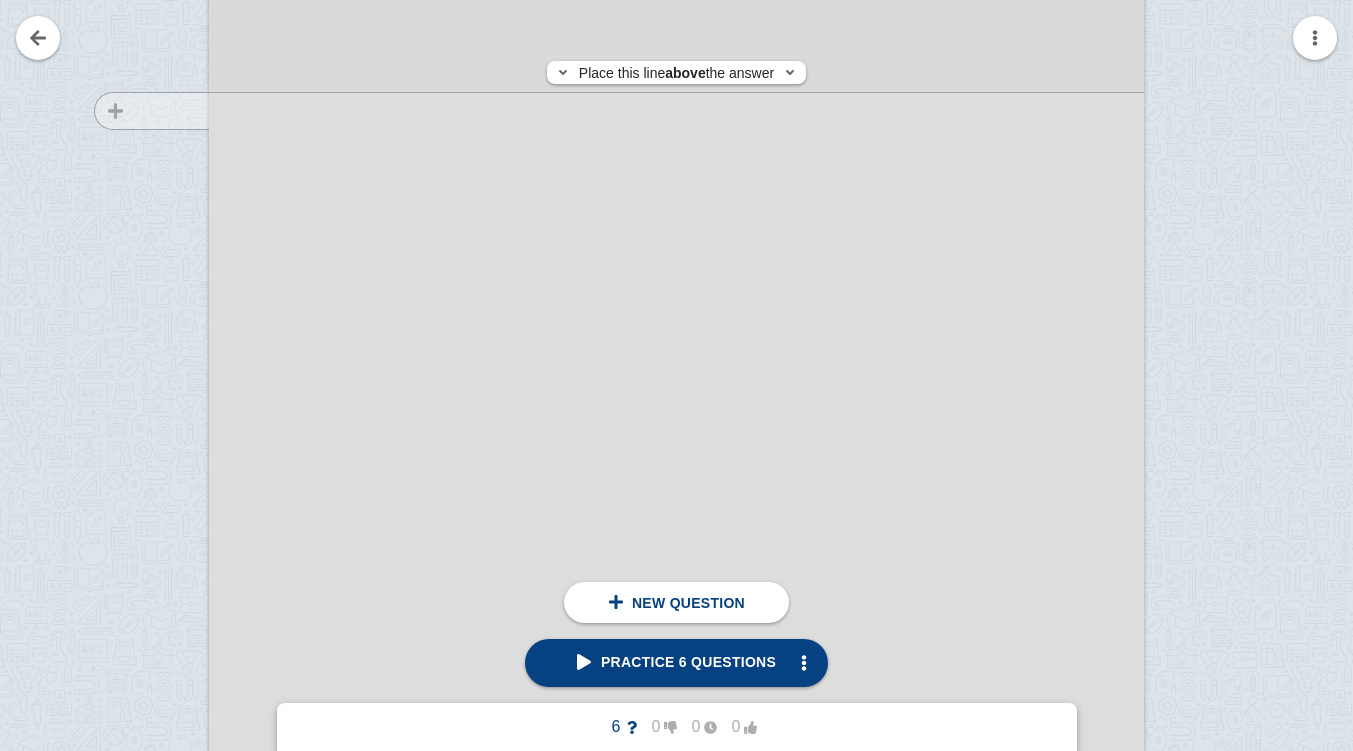click at bounding box center [142, 563] 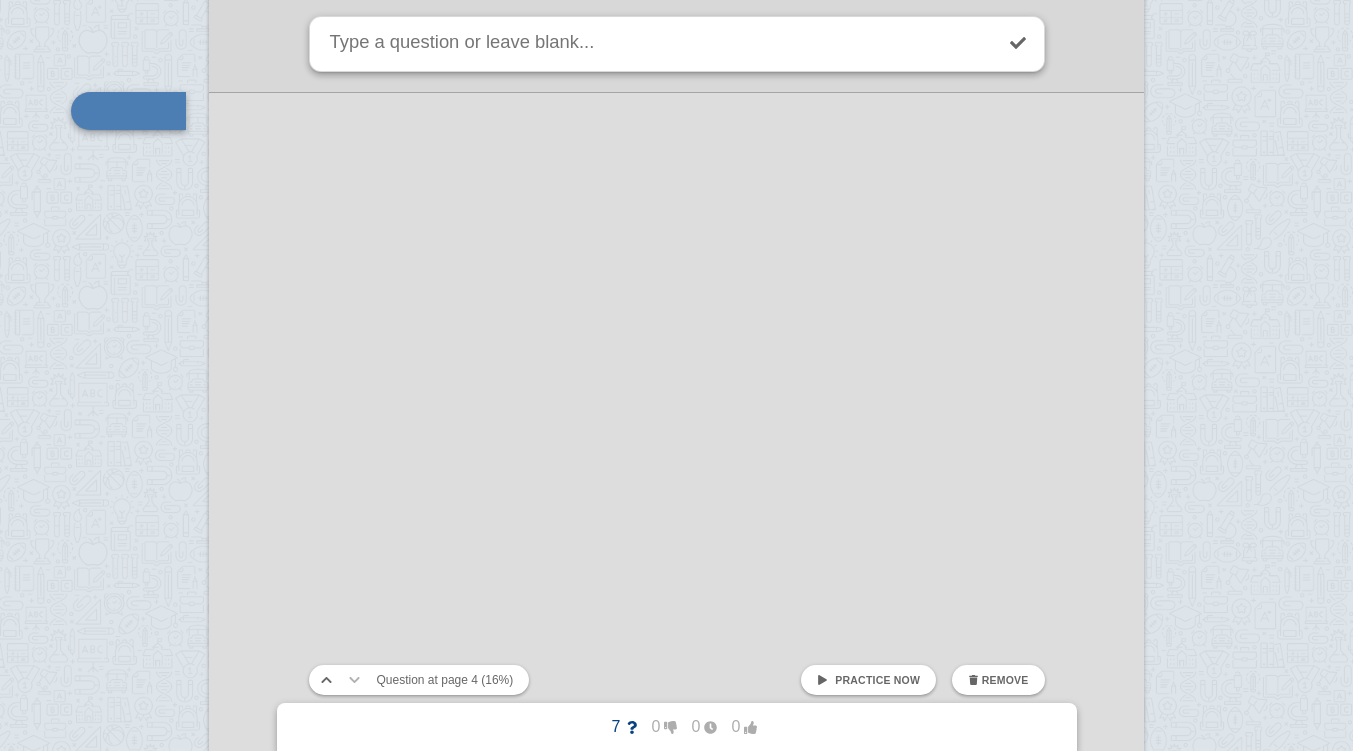 scroll, scrollTop: 4690, scrollLeft: 0, axis: vertical 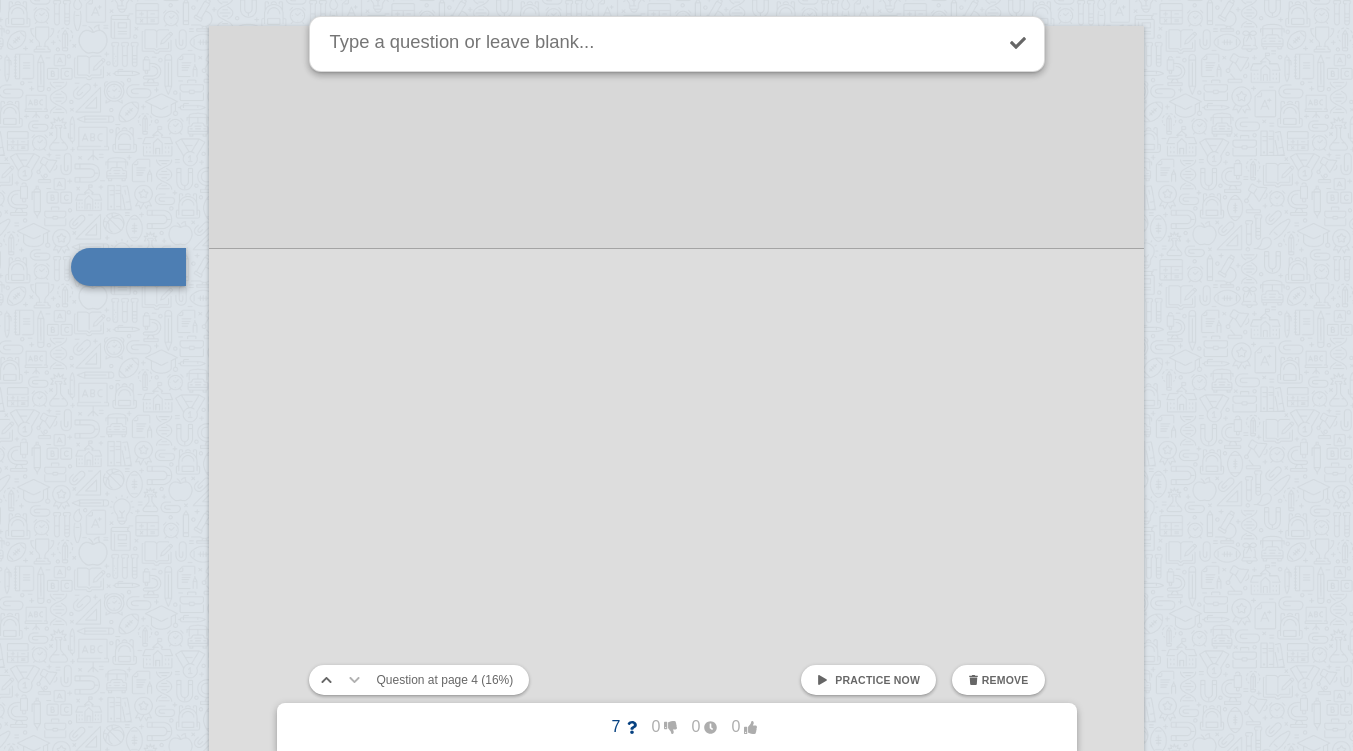 click at bounding box center [1018, 43] 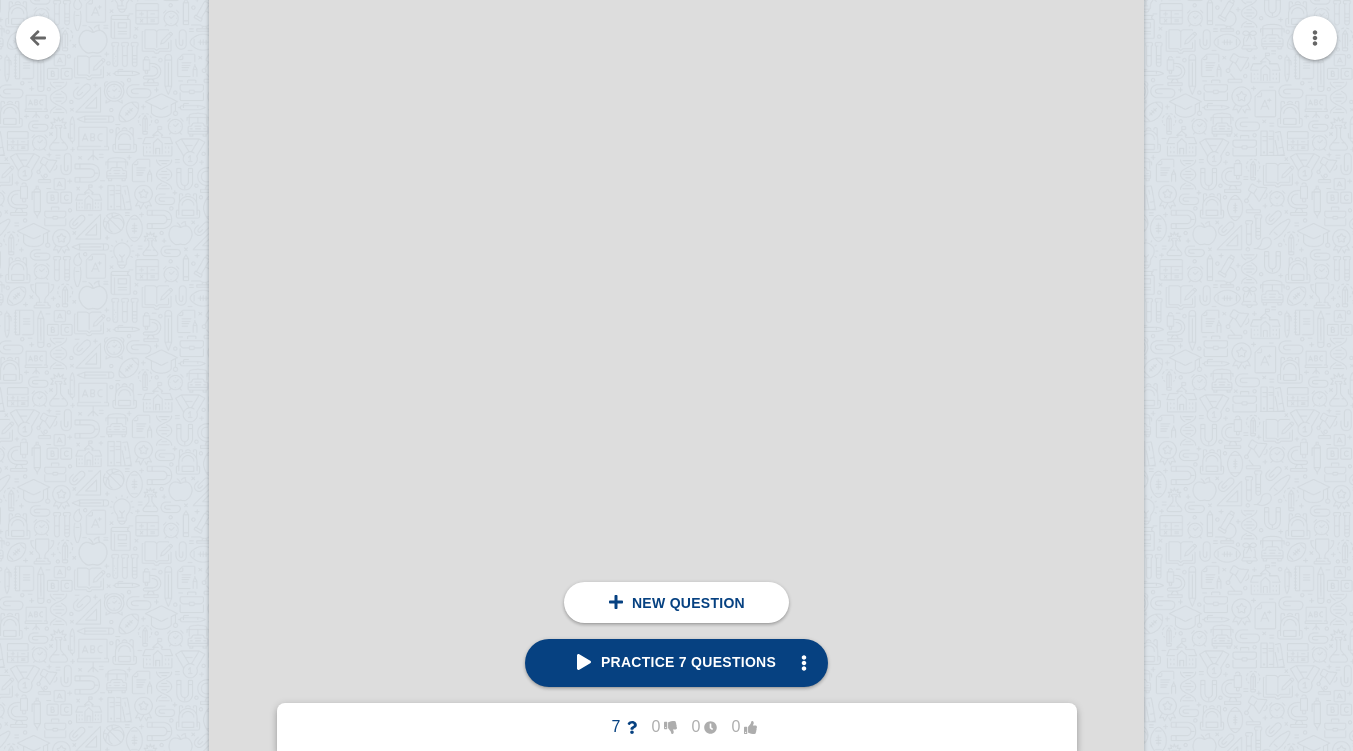 scroll, scrollTop: 6257, scrollLeft: 0, axis: vertical 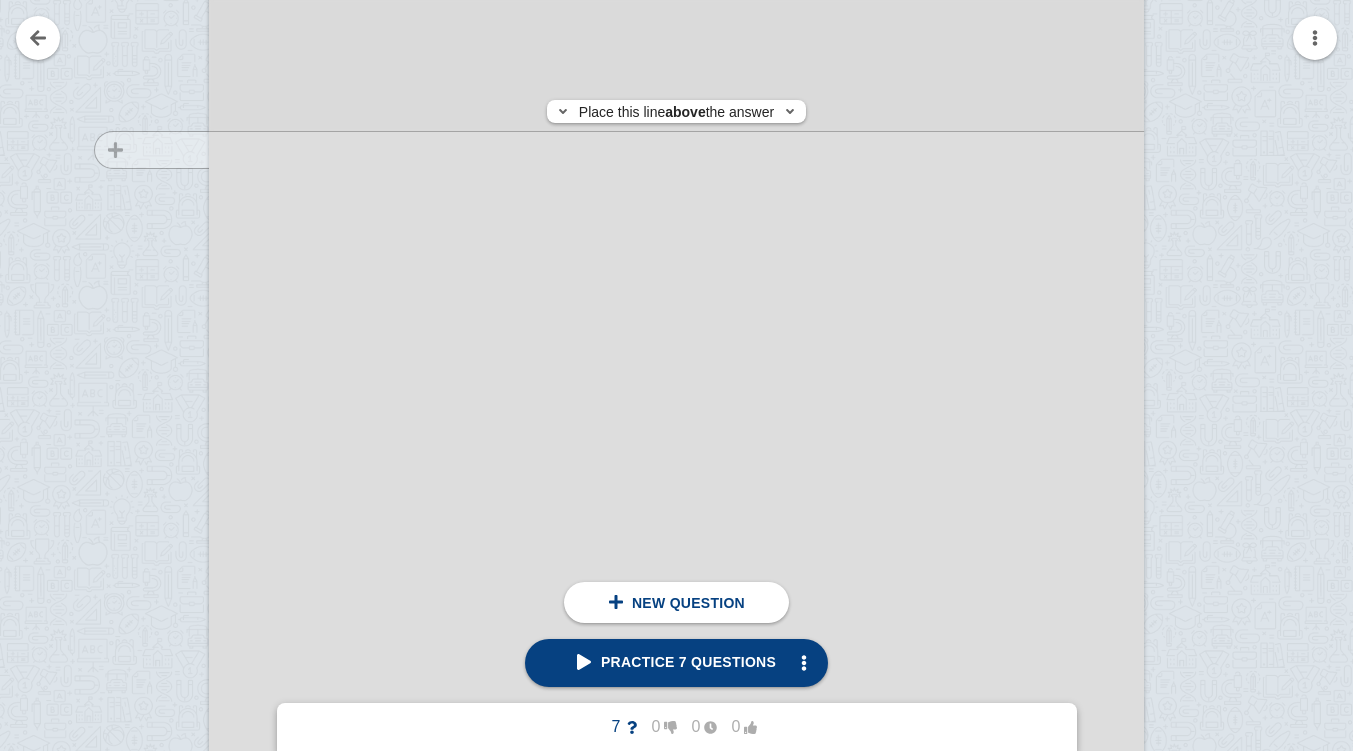 click at bounding box center (142, 594) 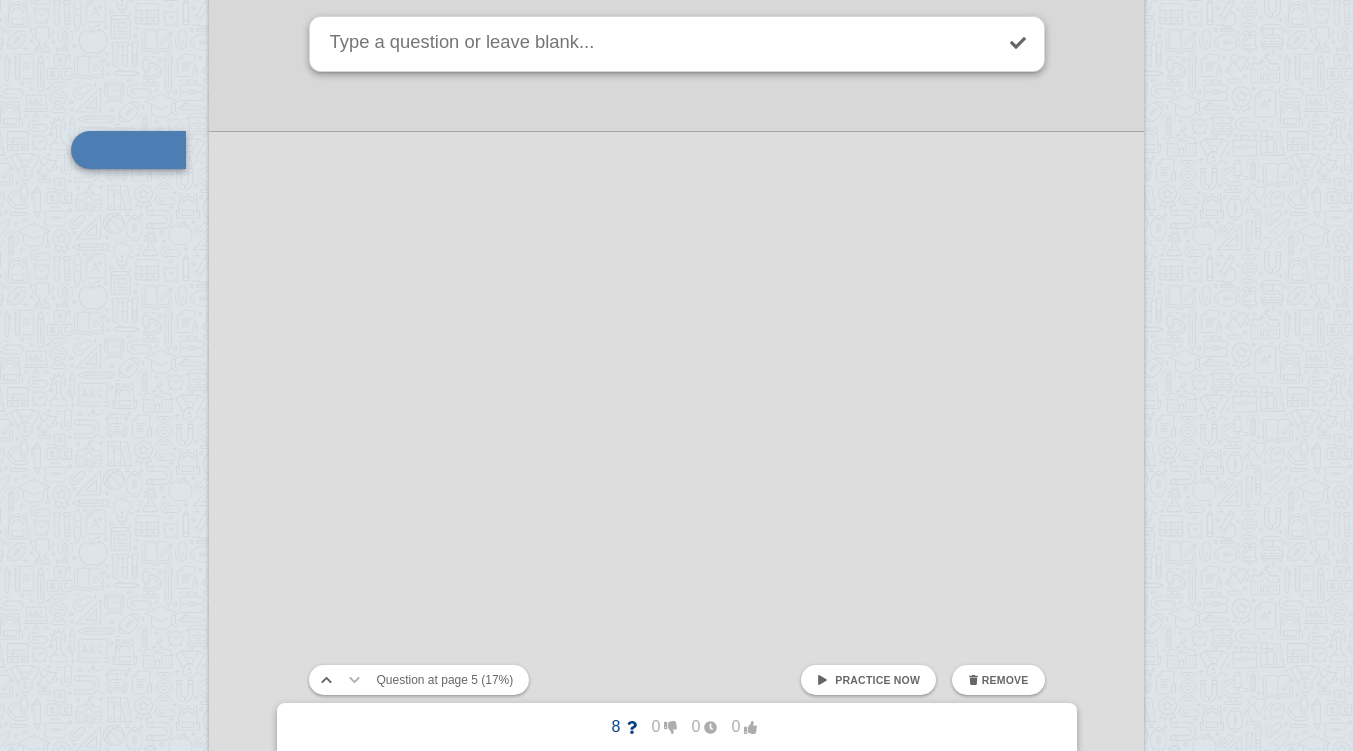 scroll, scrollTop: 6140, scrollLeft: 0, axis: vertical 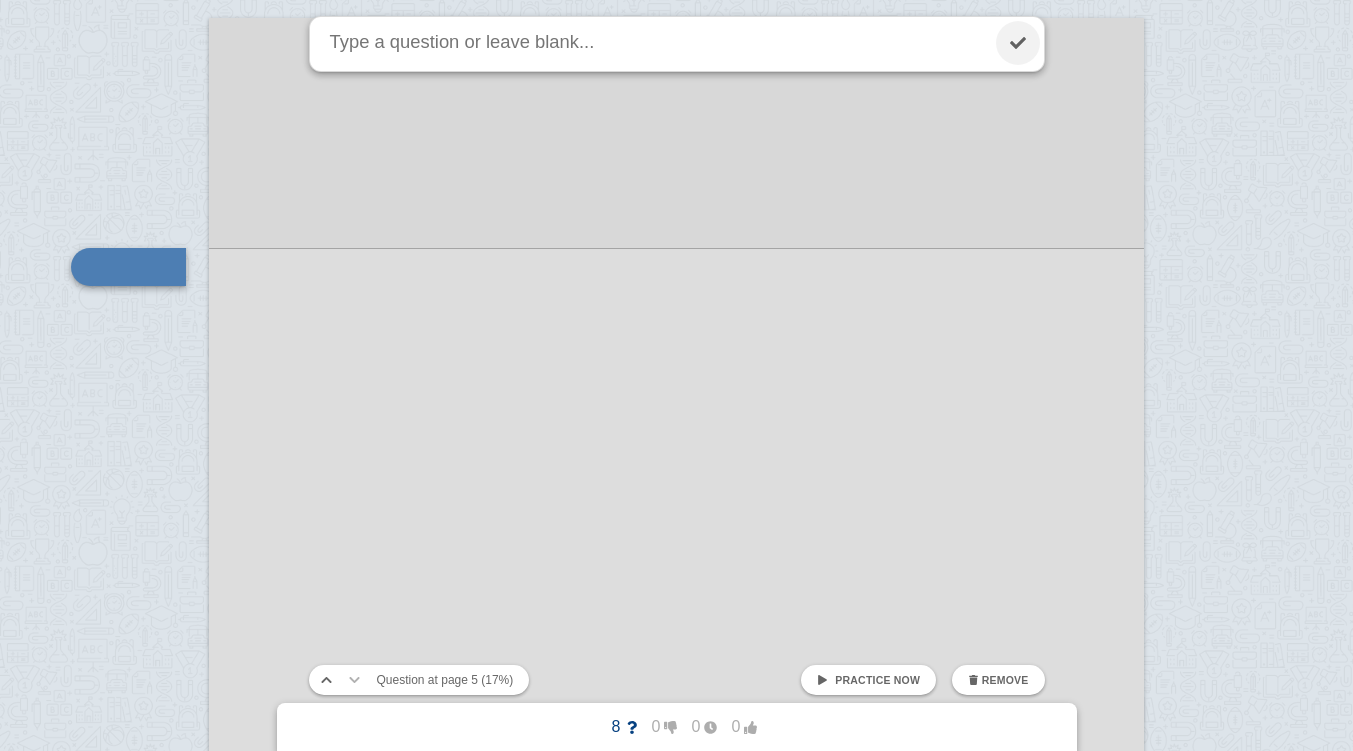 click at bounding box center [1018, 43] 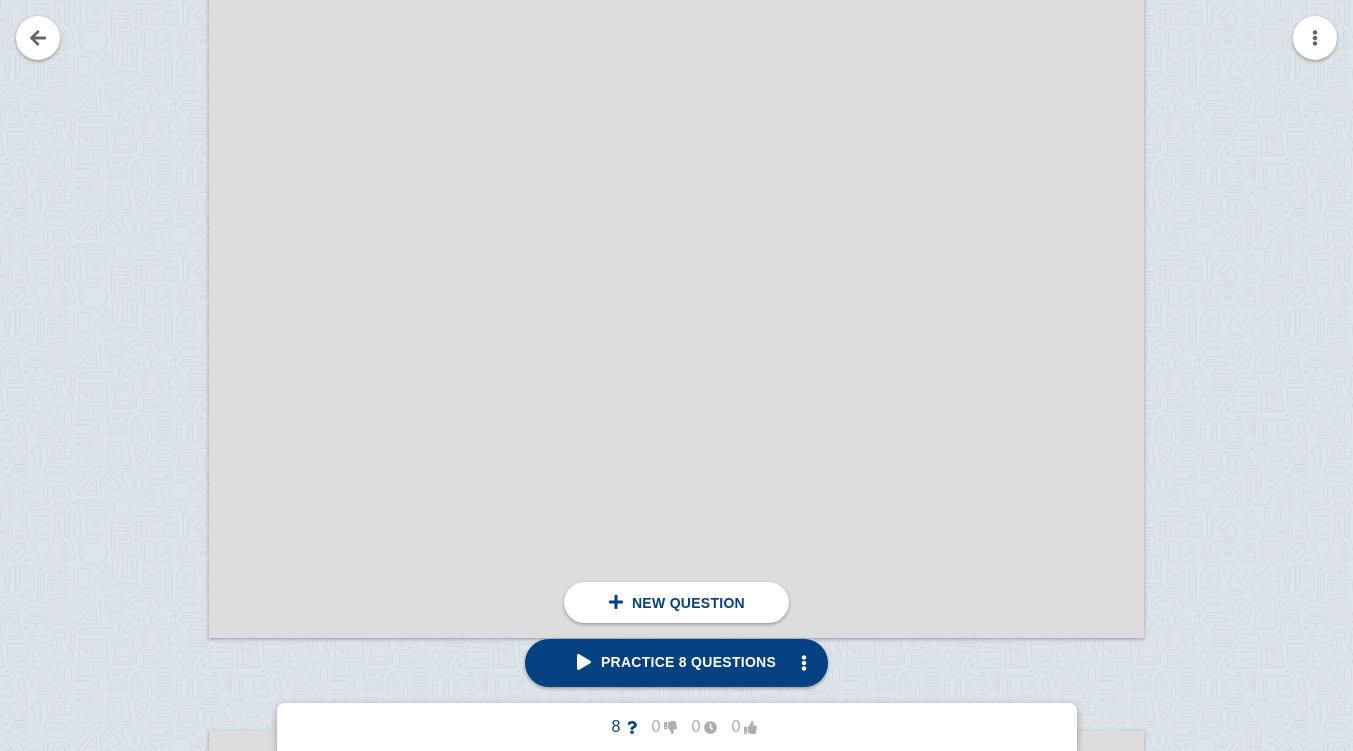 scroll, scrollTop: 6864, scrollLeft: 0, axis: vertical 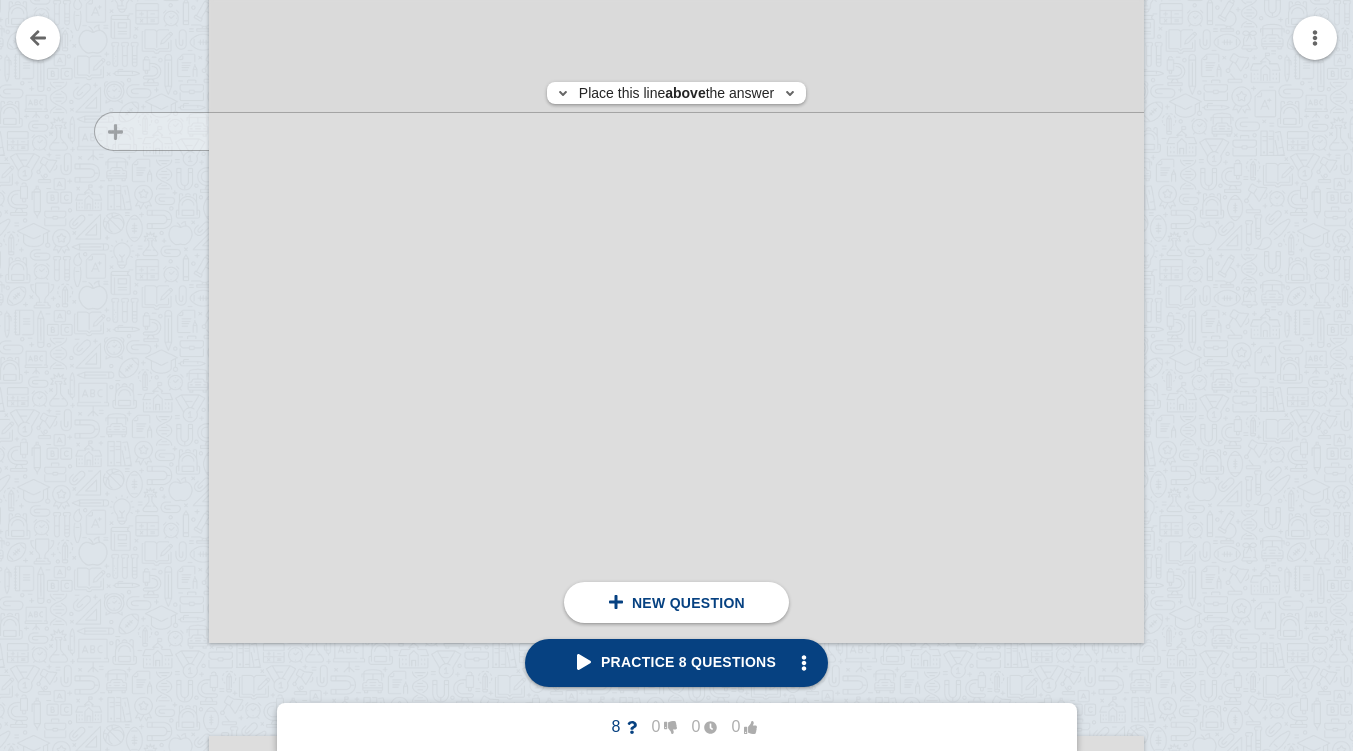 click at bounding box center (142, -13) 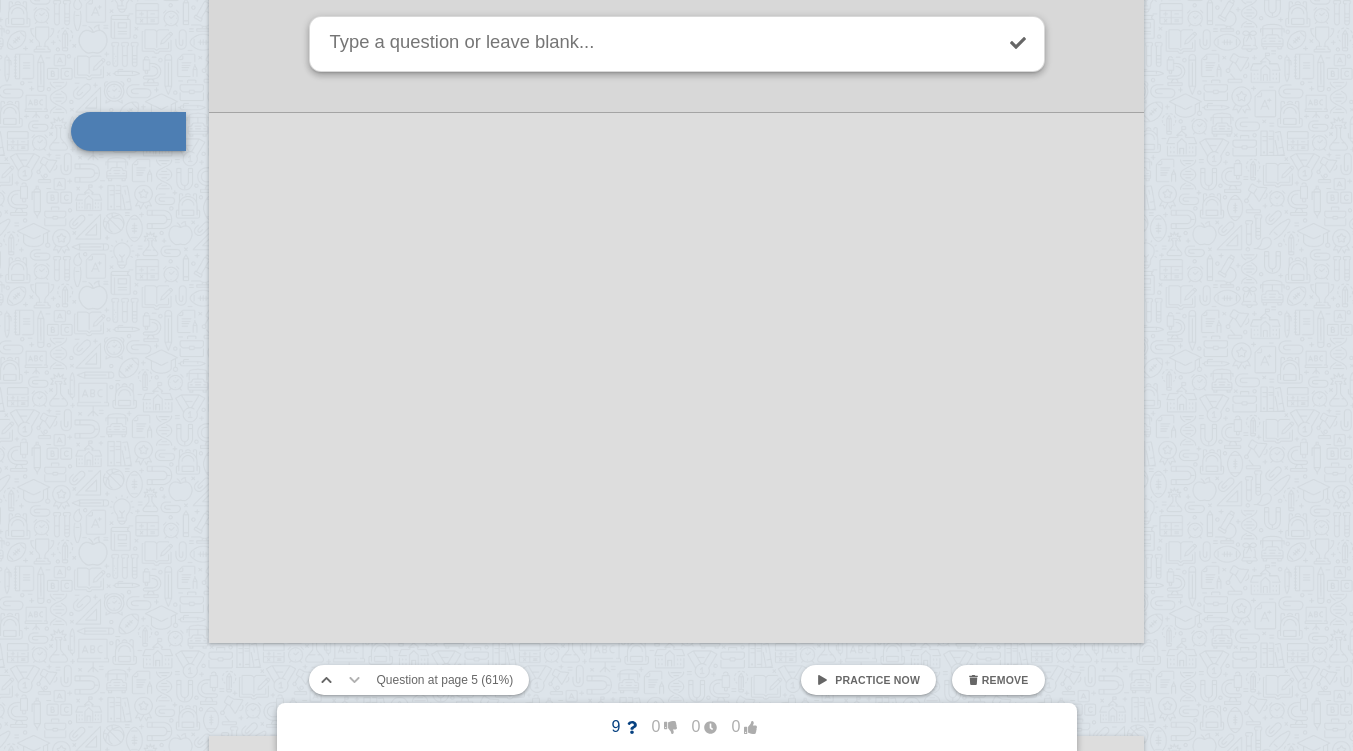 scroll, scrollTop: 6728, scrollLeft: 0, axis: vertical 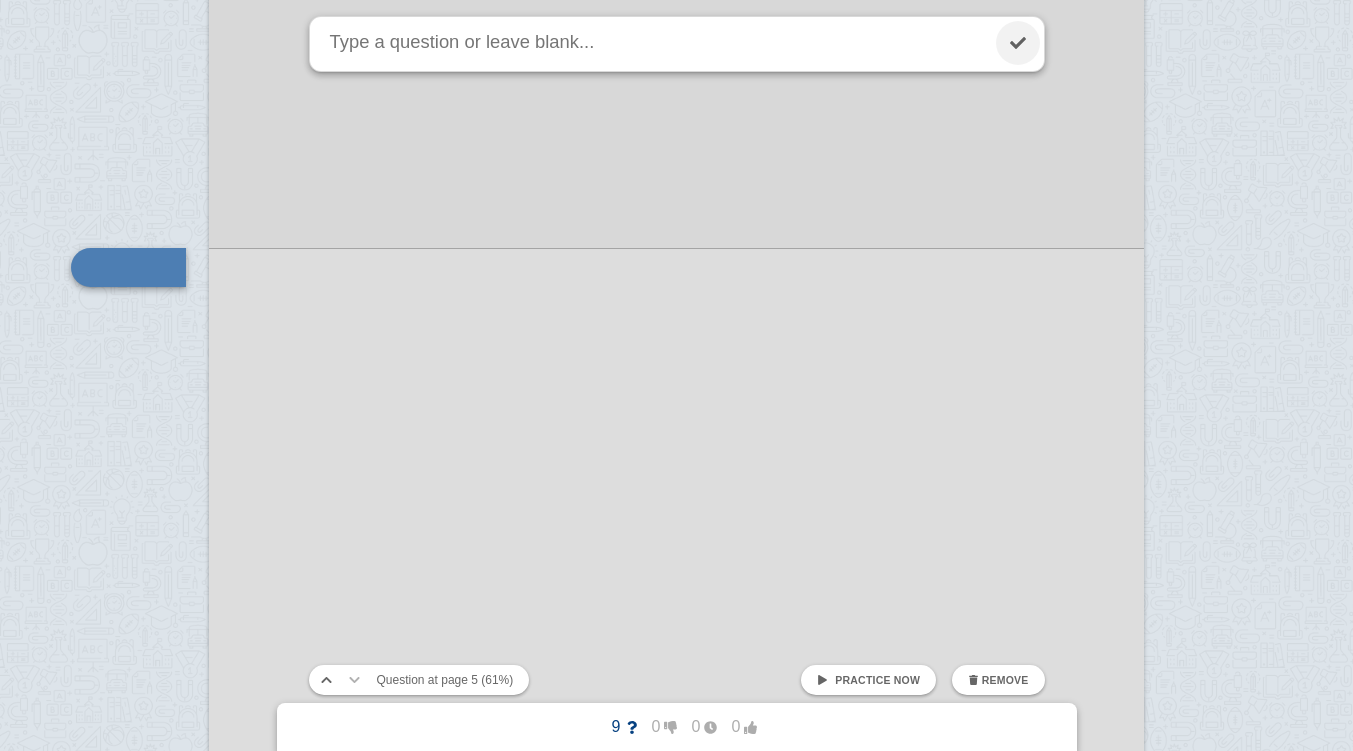 click at bounding box center [1018, 43] 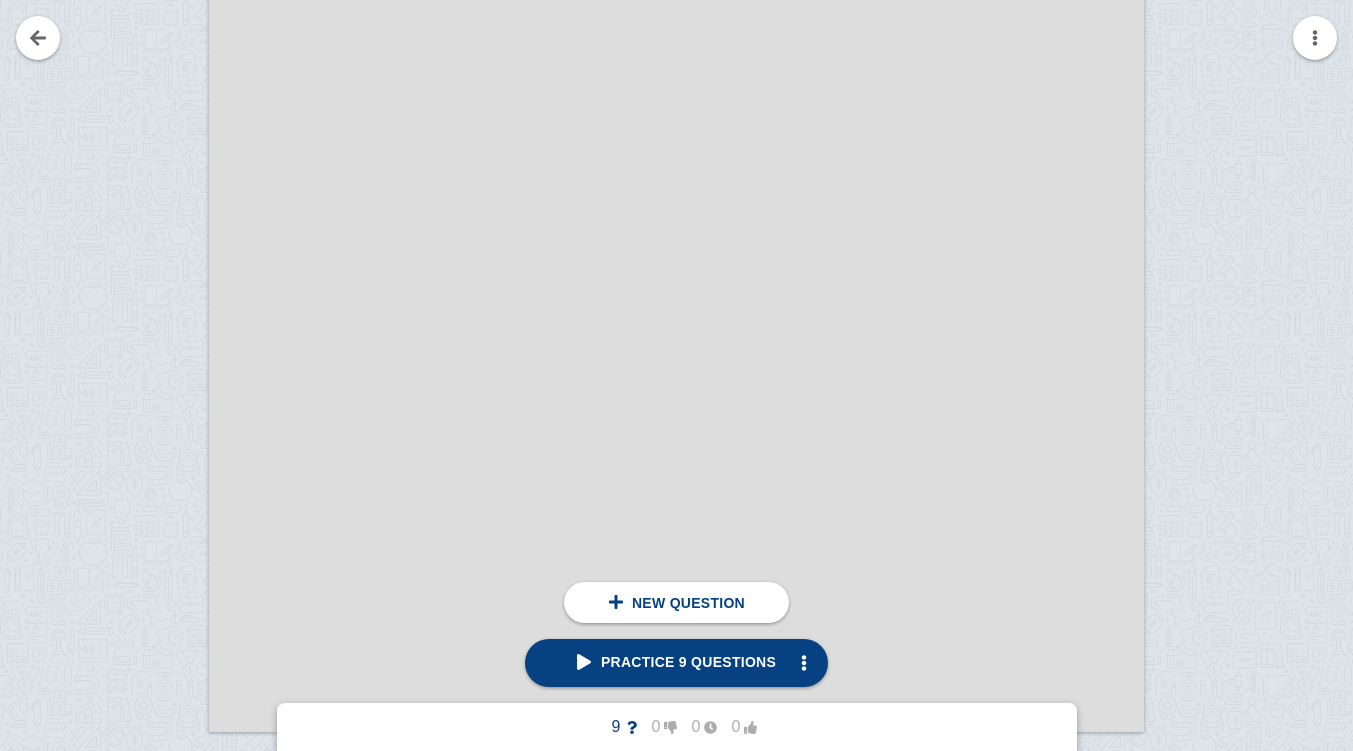 scroll, scrollTop: 8190, scrollLeft: 0, axis: vertical 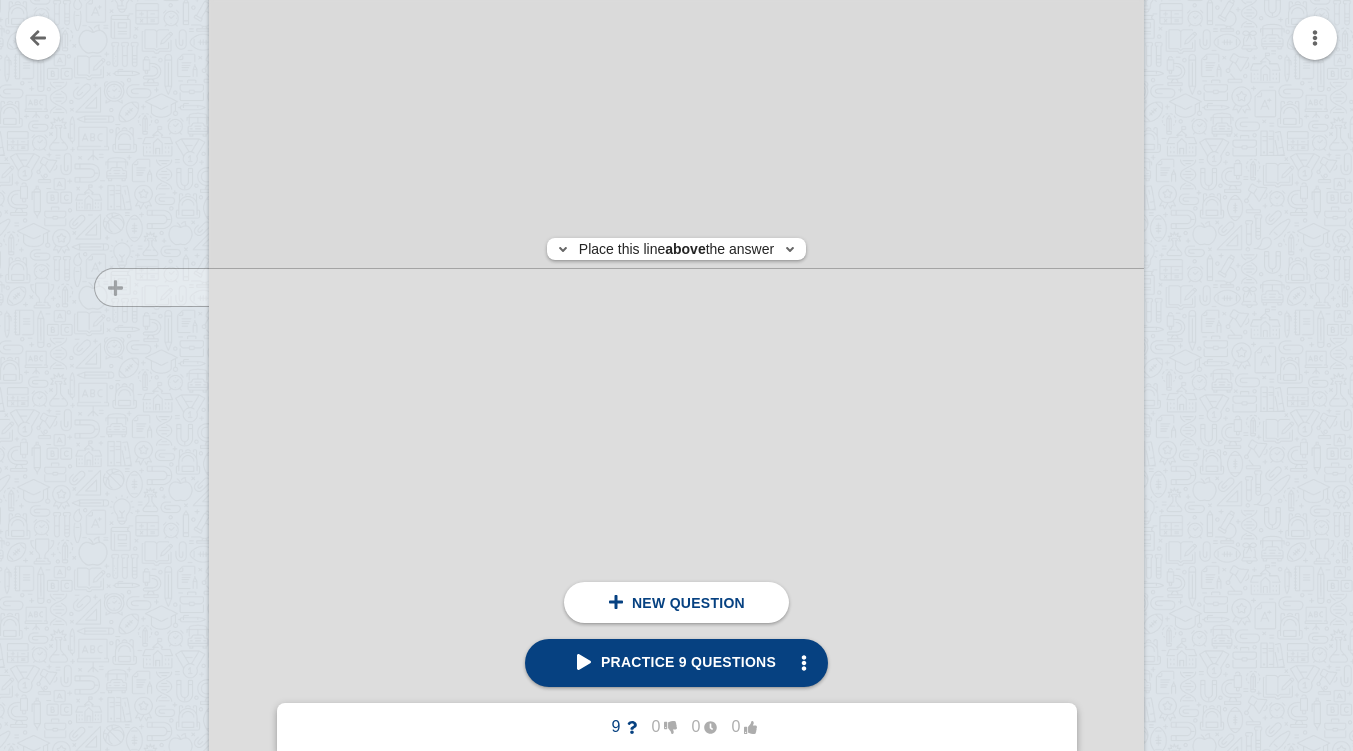 click at bounding box center (142, 103) 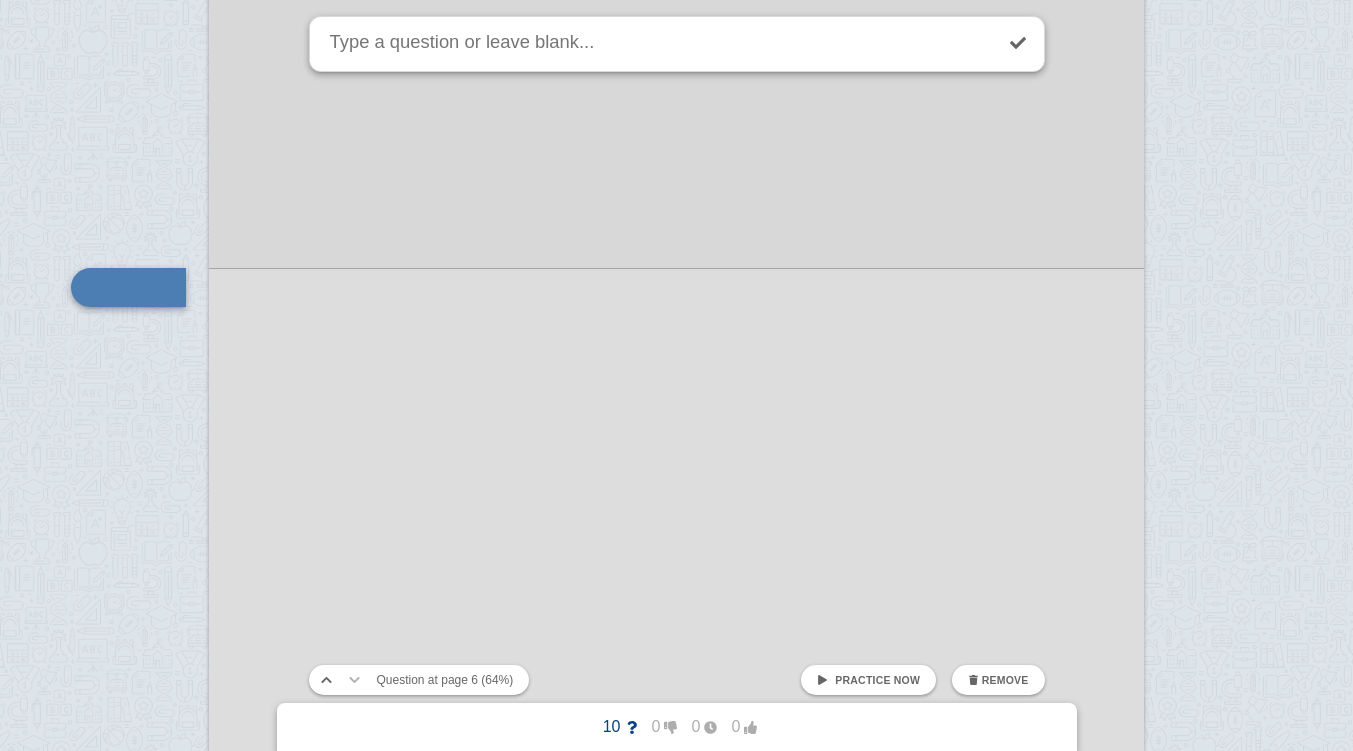 scroll, scrollTop: 8210, scrollLeft: 0, axis: vertical 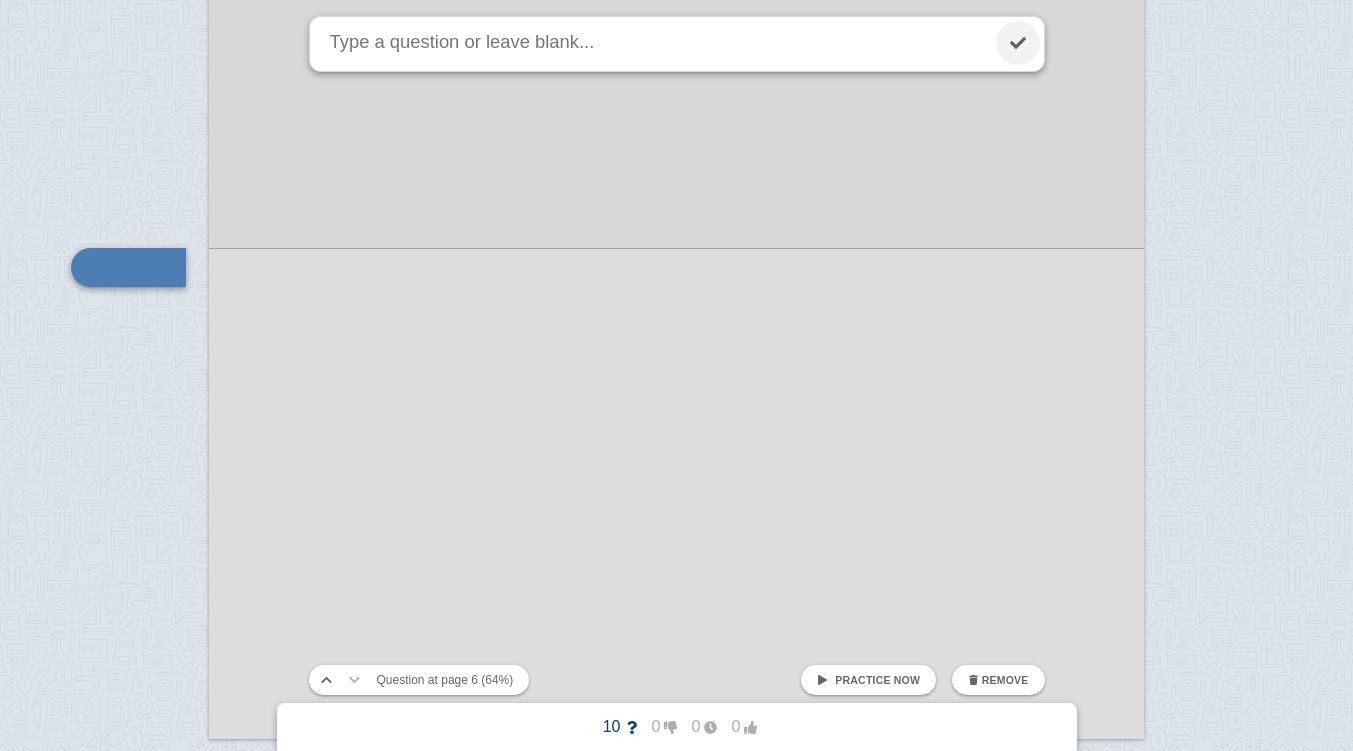 click at bounding box center (1018, 43) 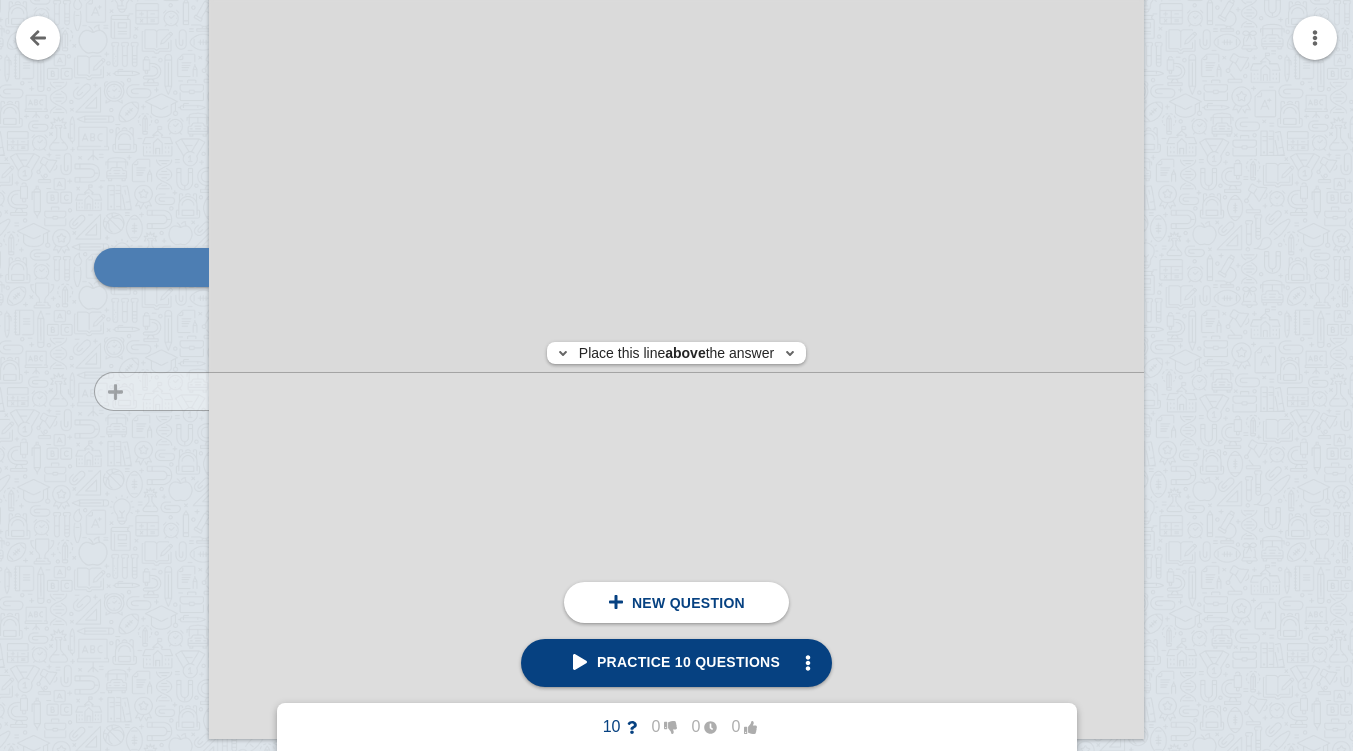 click at bounding box center (142, 83) 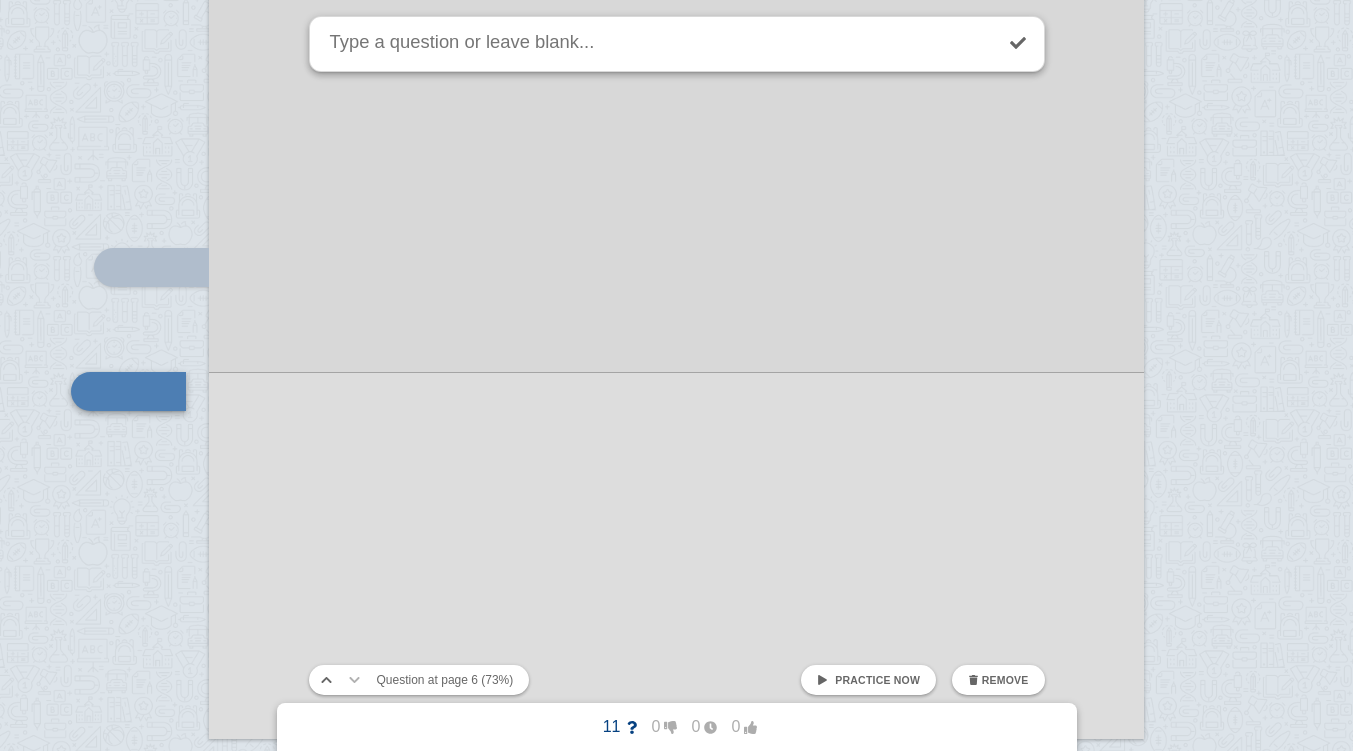 scroll, scrollTop: 8334, scrollLeft: 0, axis: vertical 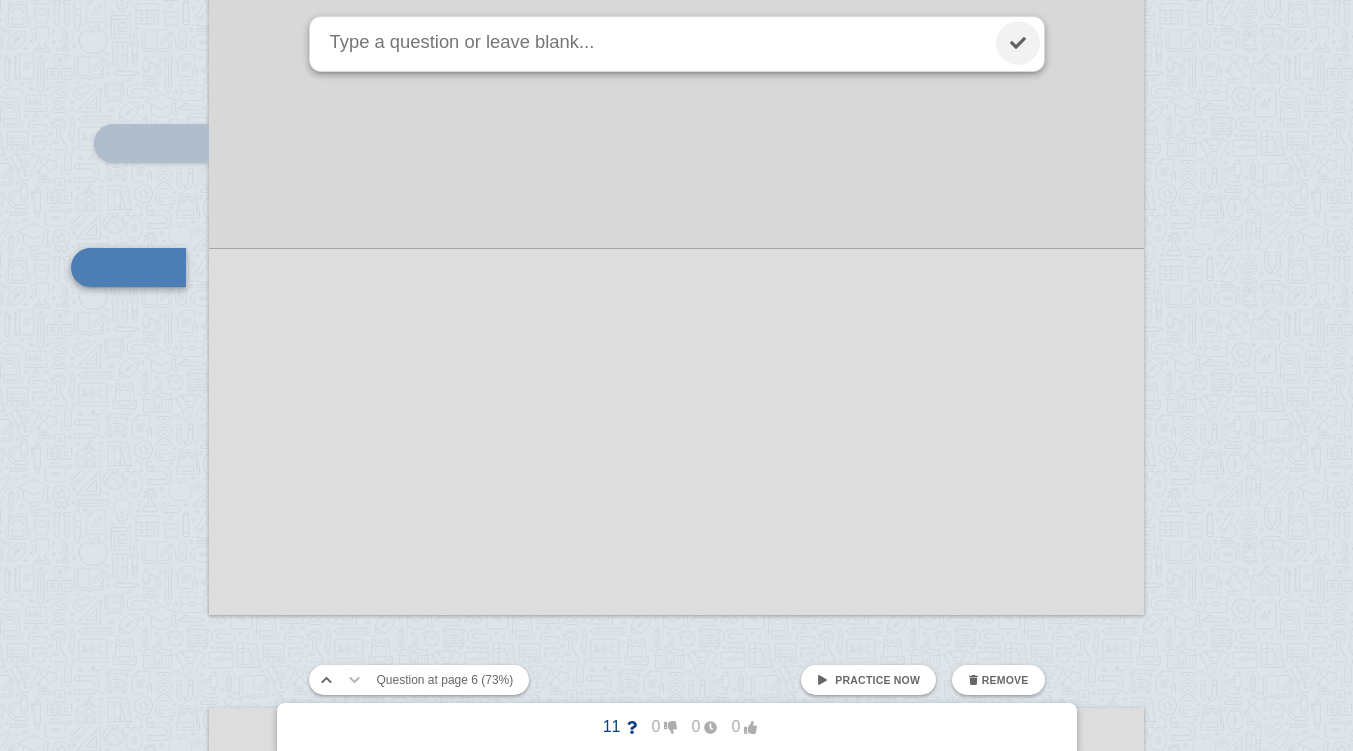 click at bounding box center (1018, 43) 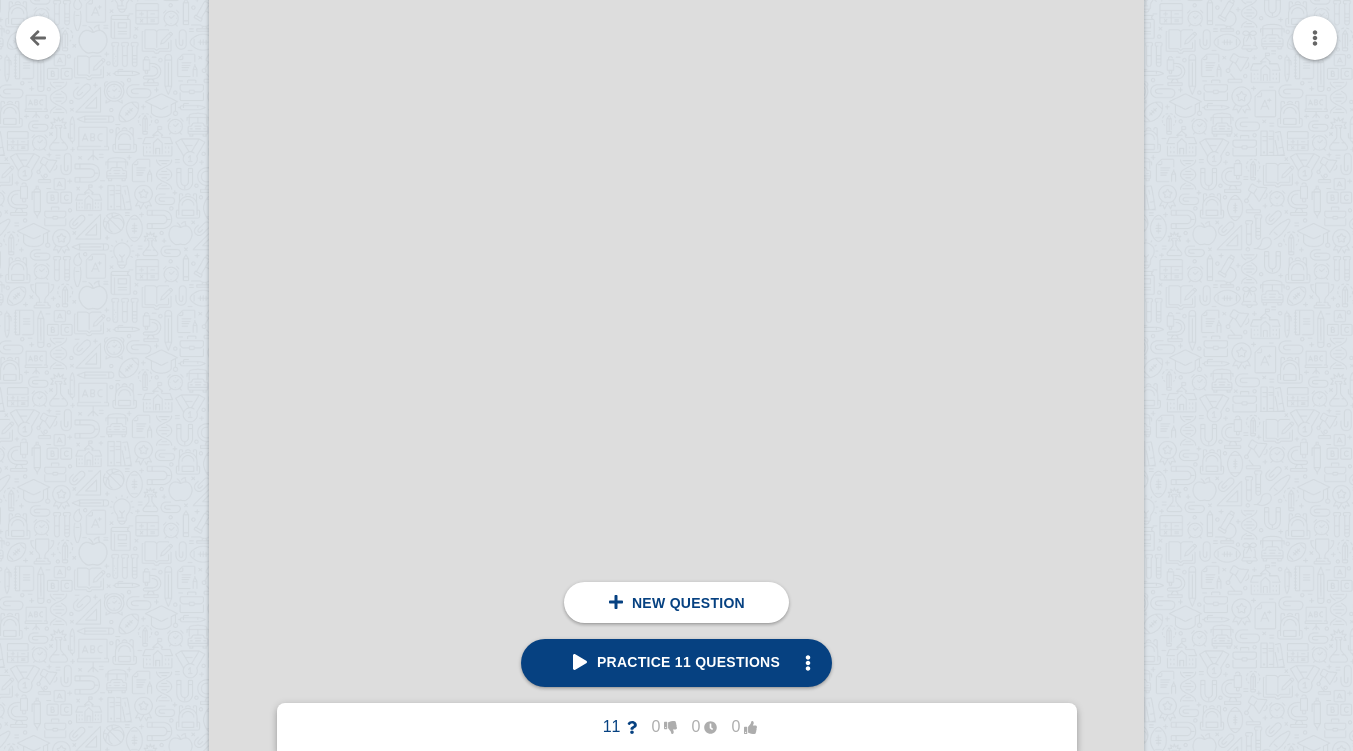 scroll, scrollTop: 9070, scrollLeft: 0, axis: vertical 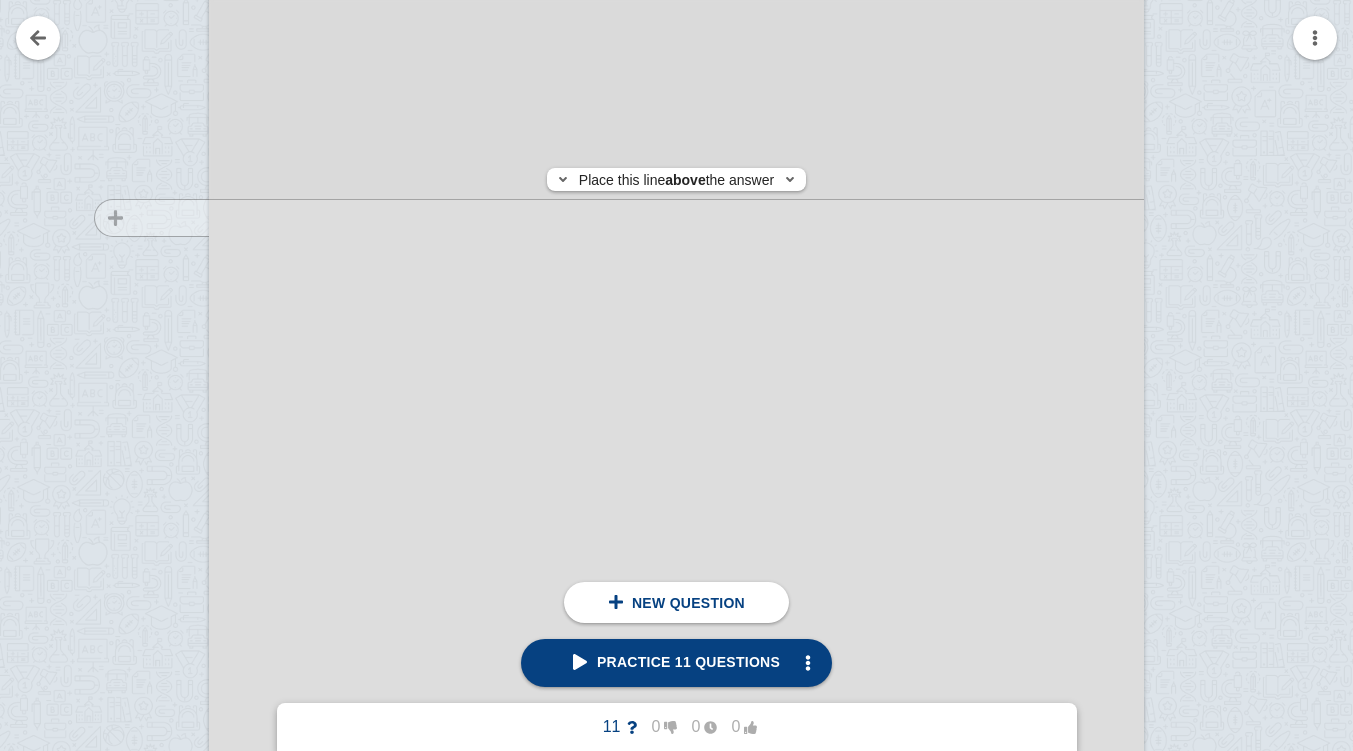 click at bounding box center [142, 665] 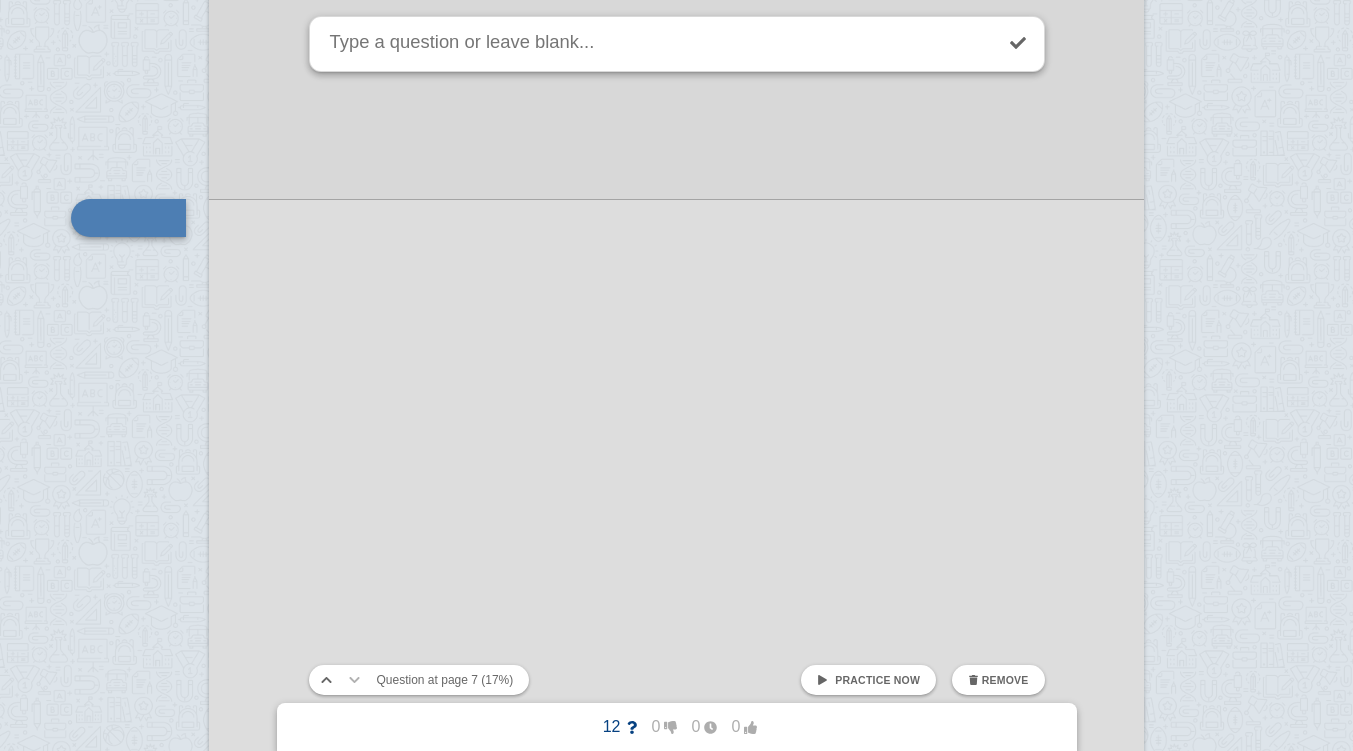 scroll, scrollTop: 9021, scrollLeft: 0, axis: vertical 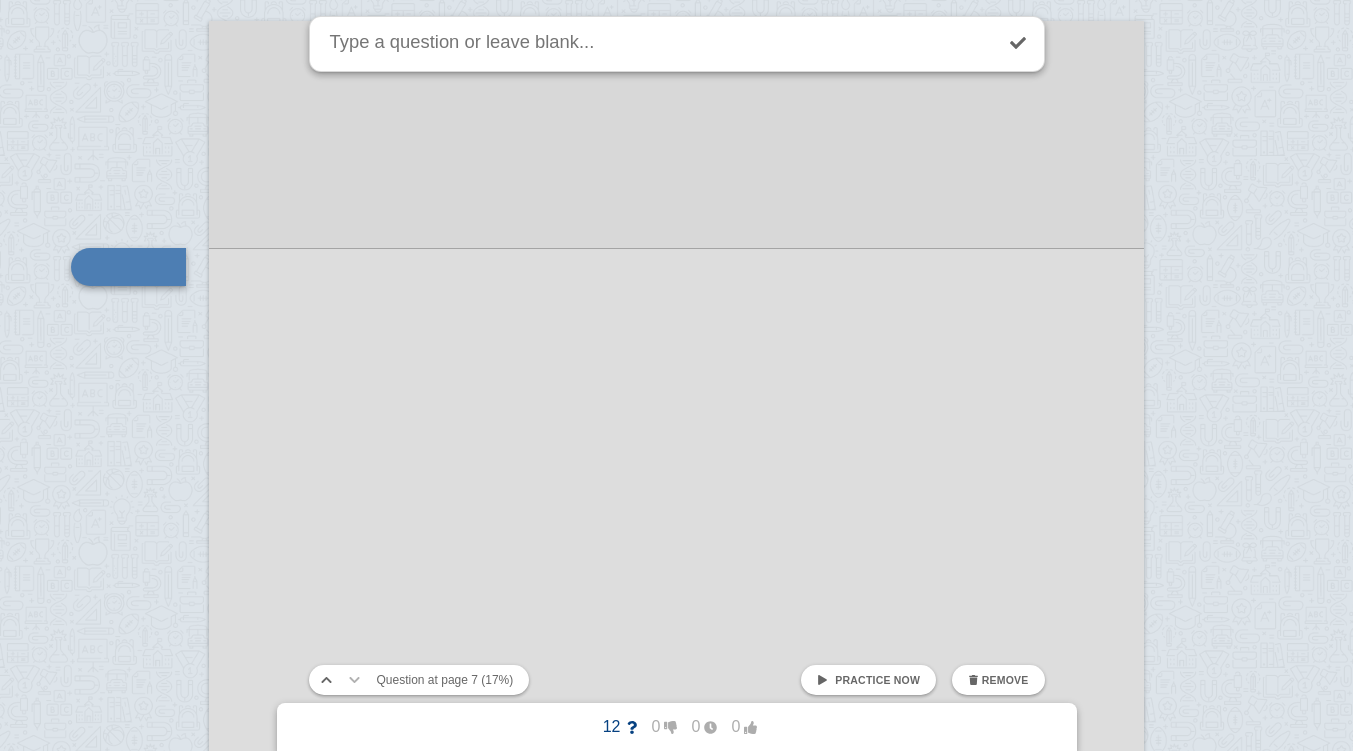 click at bounding box center [676, 4339] 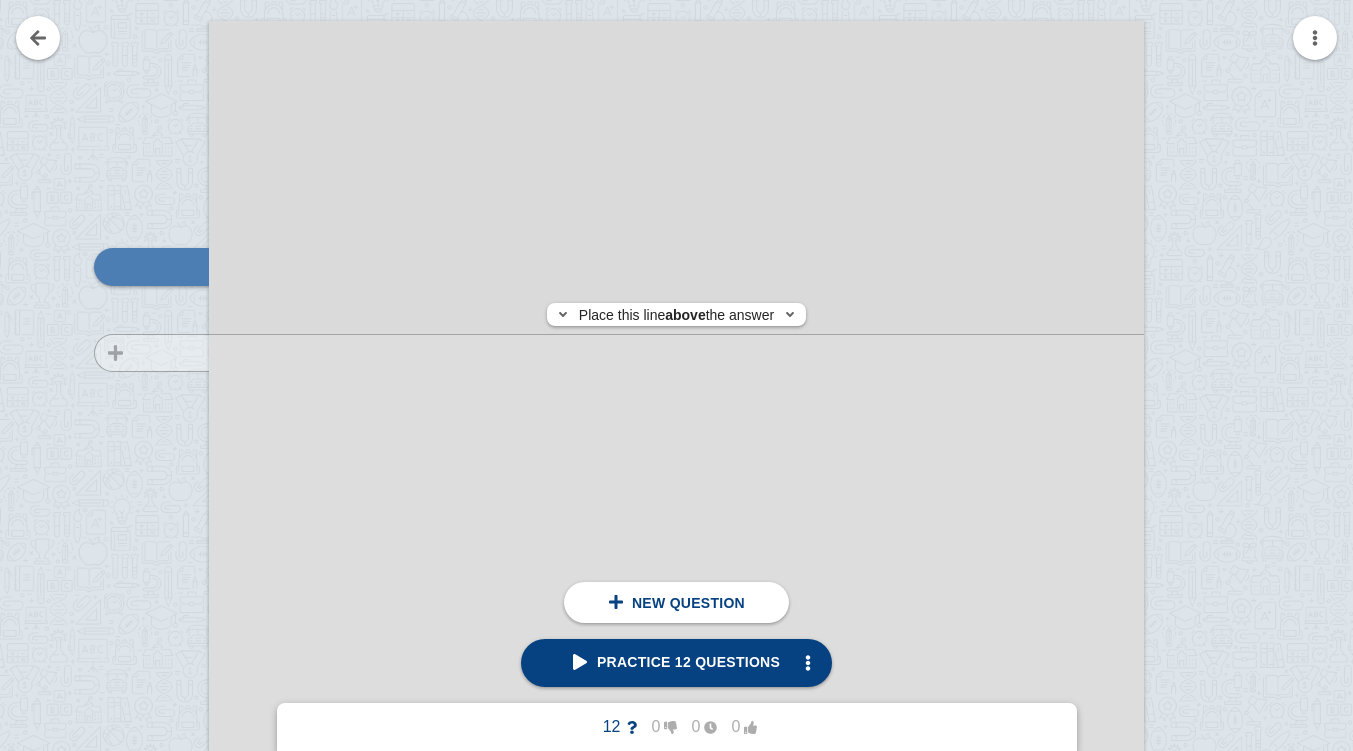 click at bounding box center (142, 714) 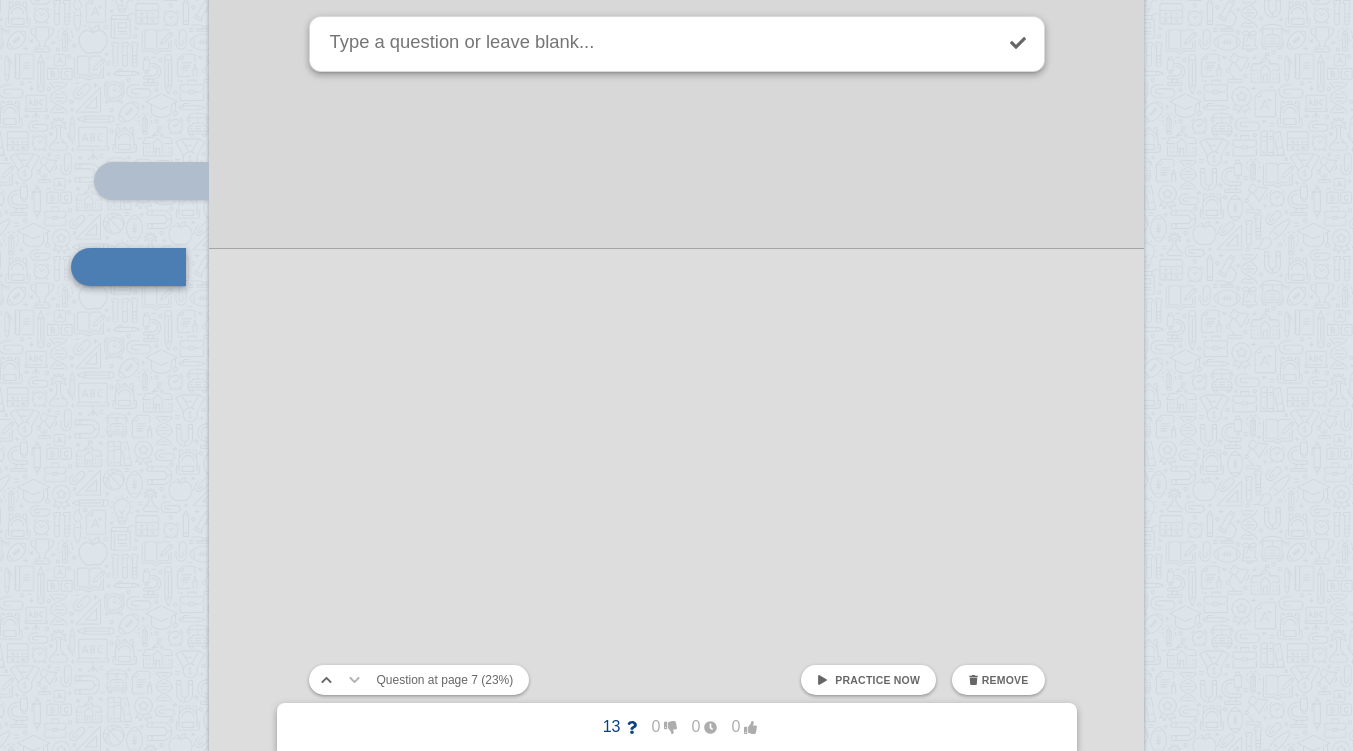click at bounding box center [676, 4253] 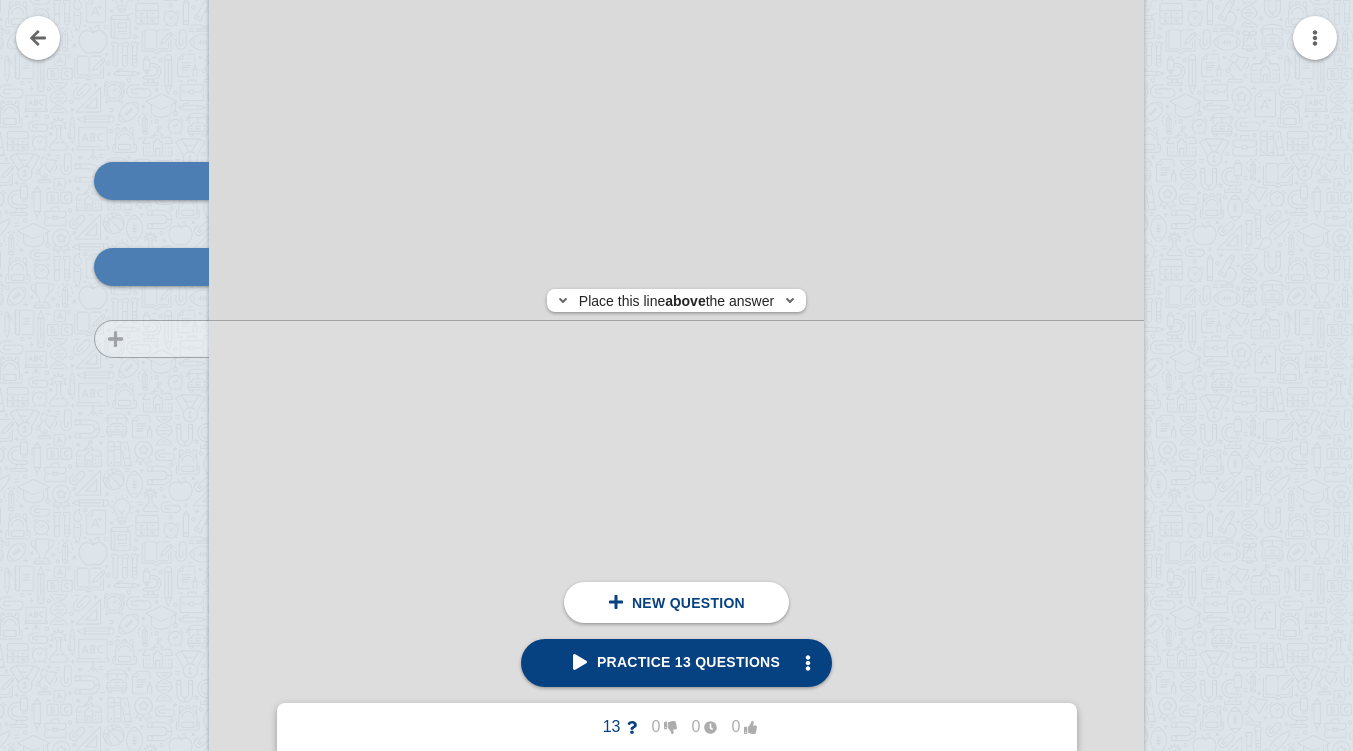 click at bounding box center [142, 628] 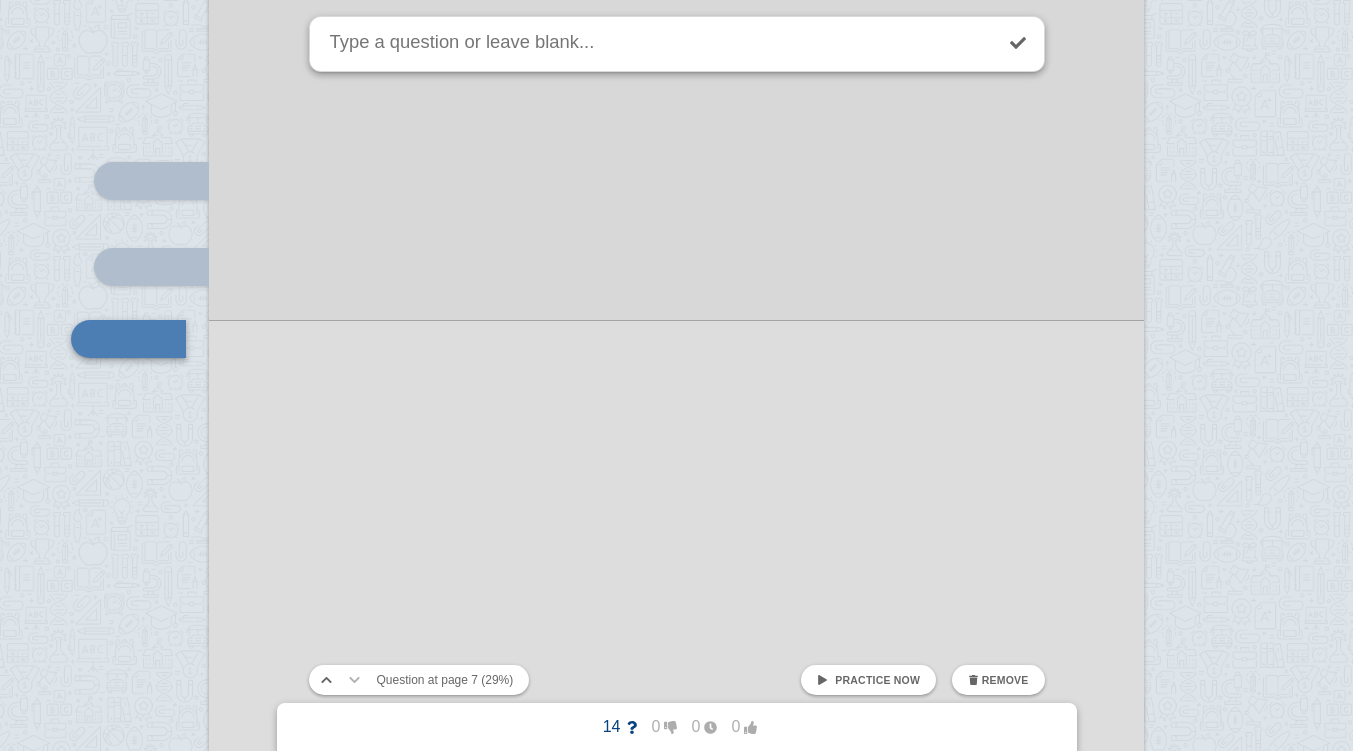 scroll, scrollTop: 9179, scrollLeft: 0, axis: vertical 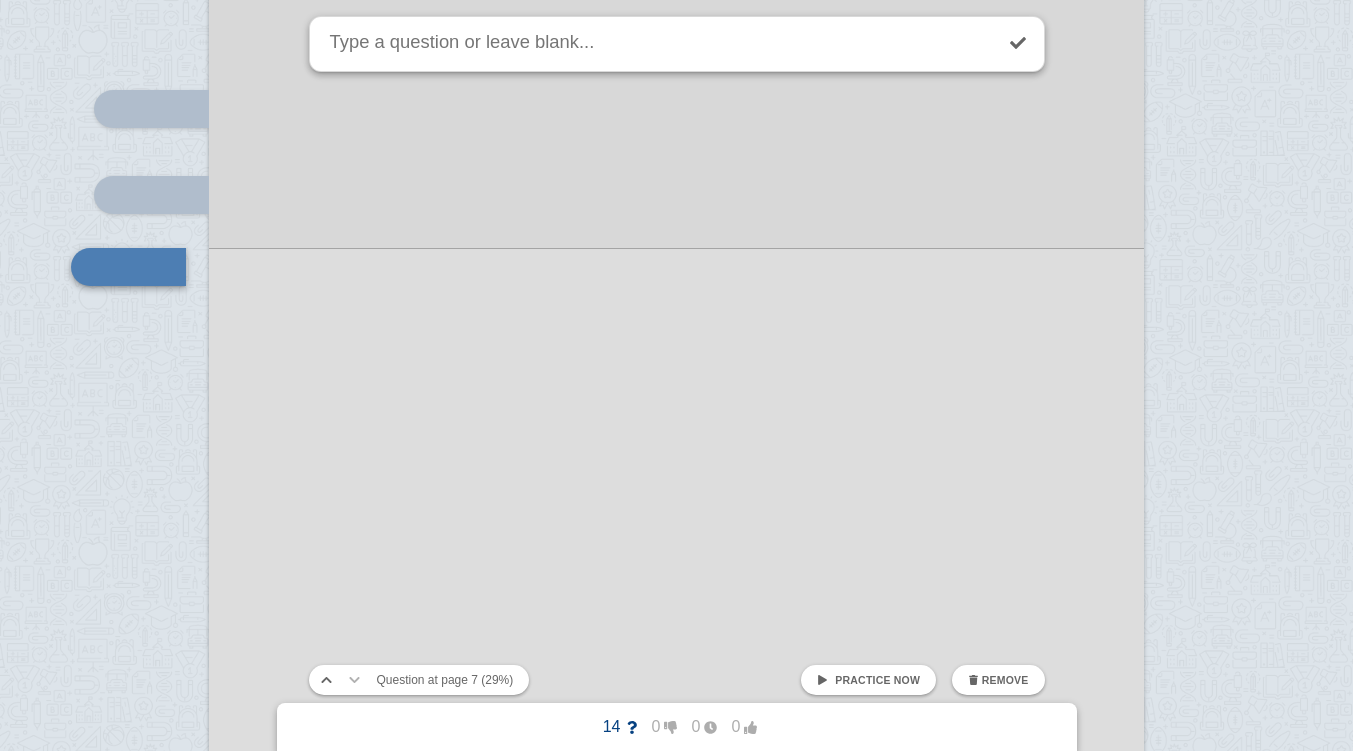 click at bounding box center [676, 4181] 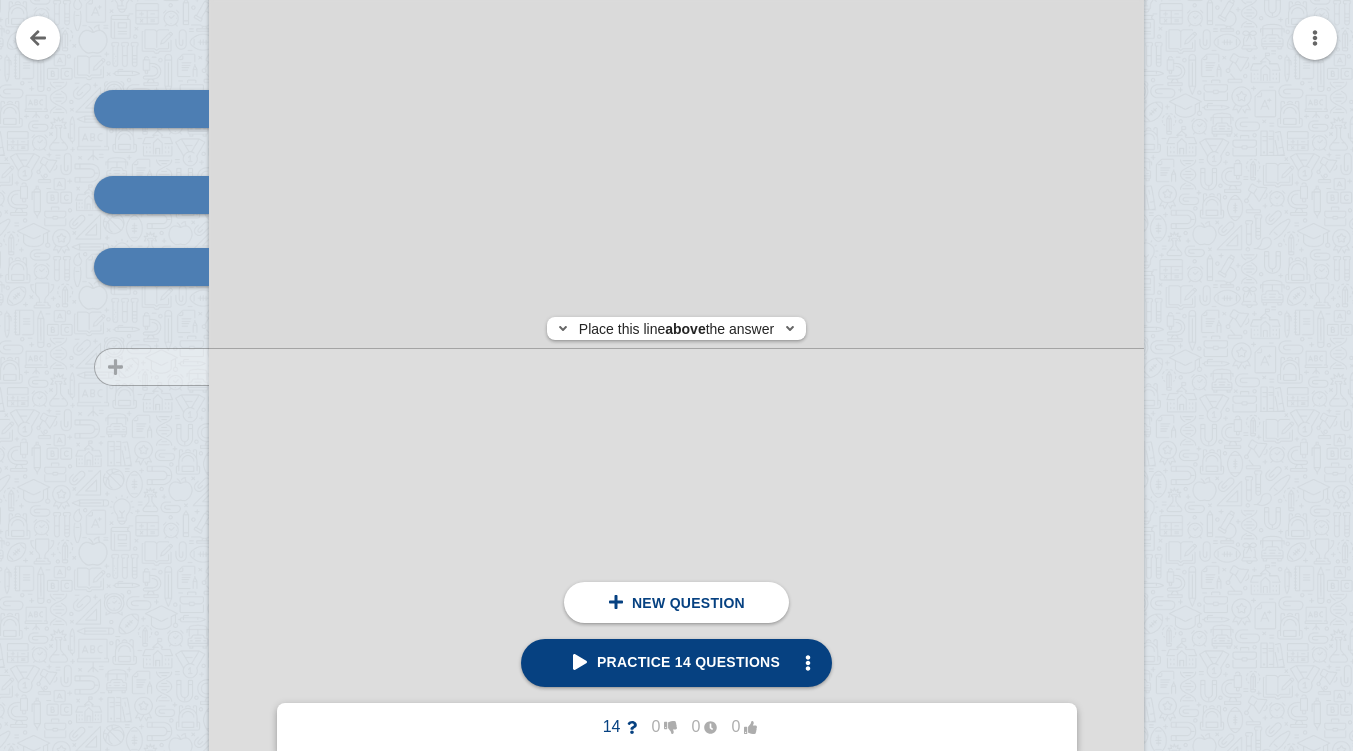 click at bounding box center [142, 556] 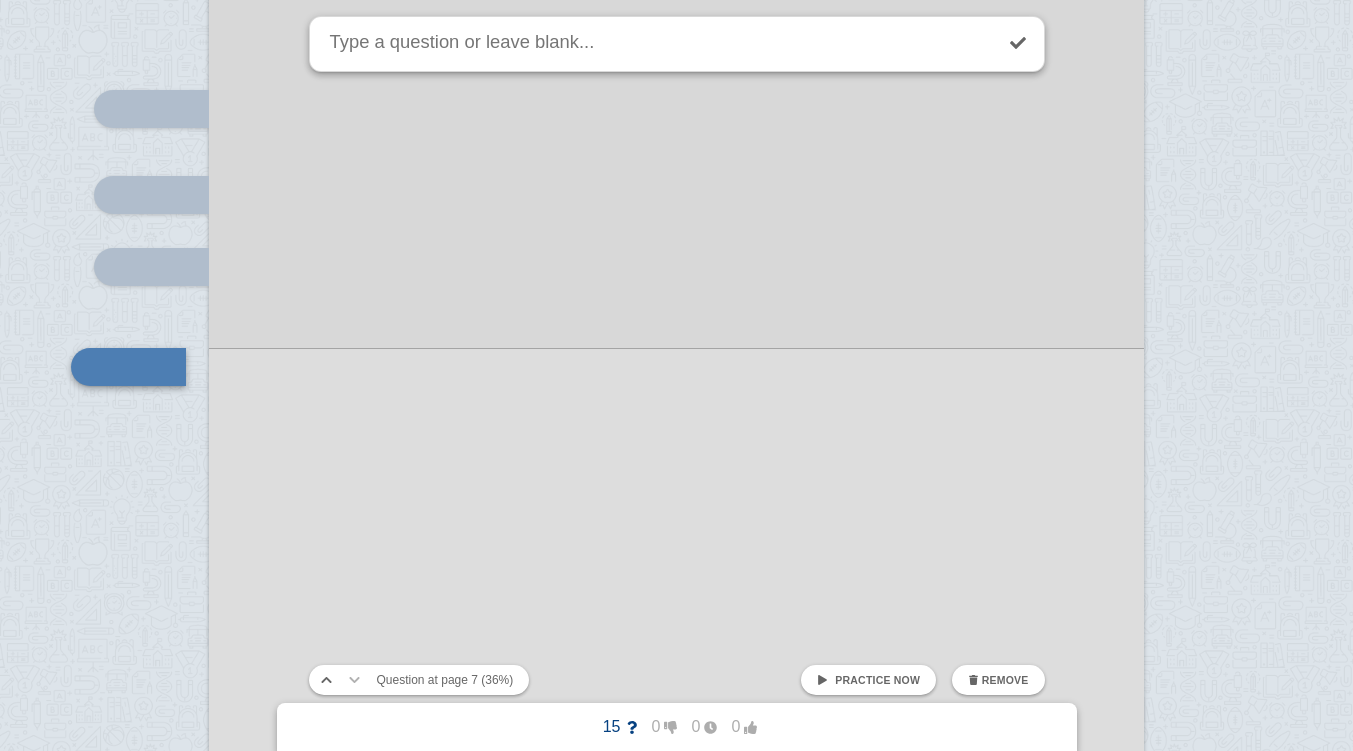 scroll, scrollTop: 9279, scrollLeft: 0, axis: vertical 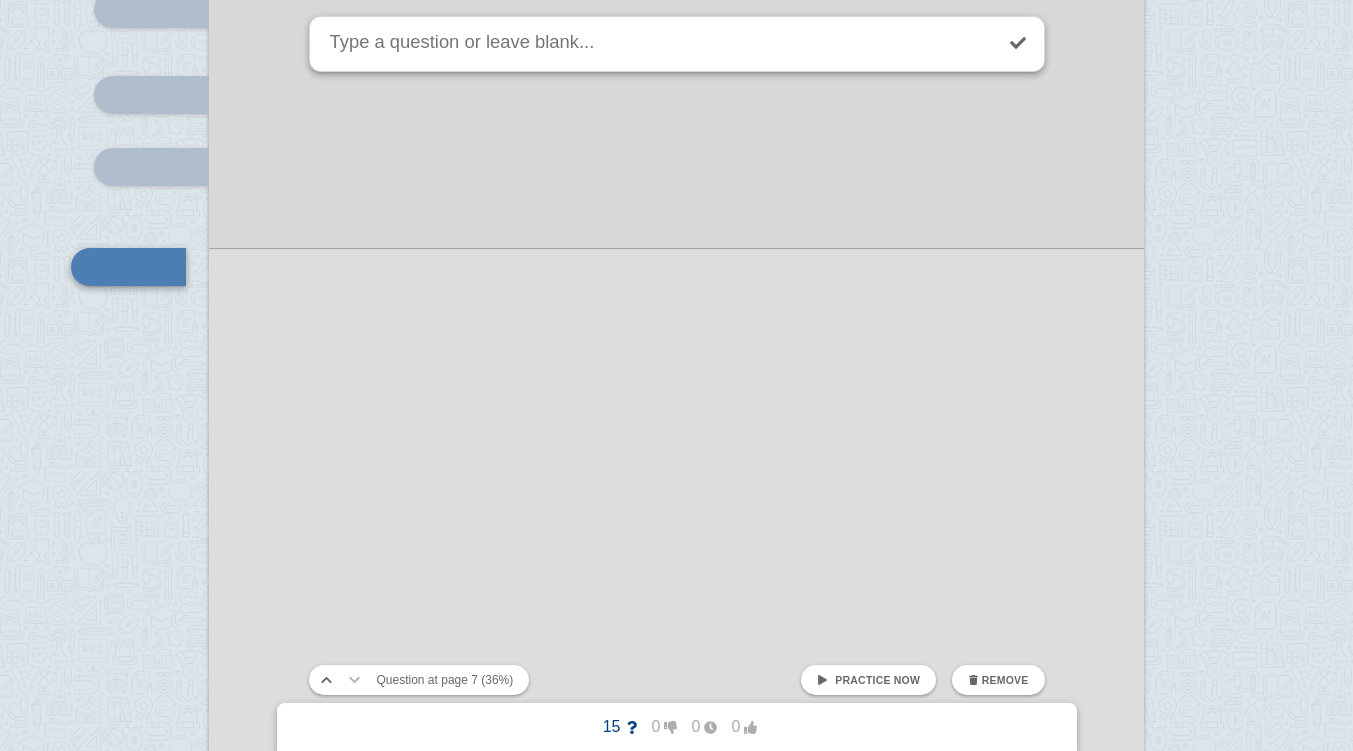 click at bounding box center [676, 4081] 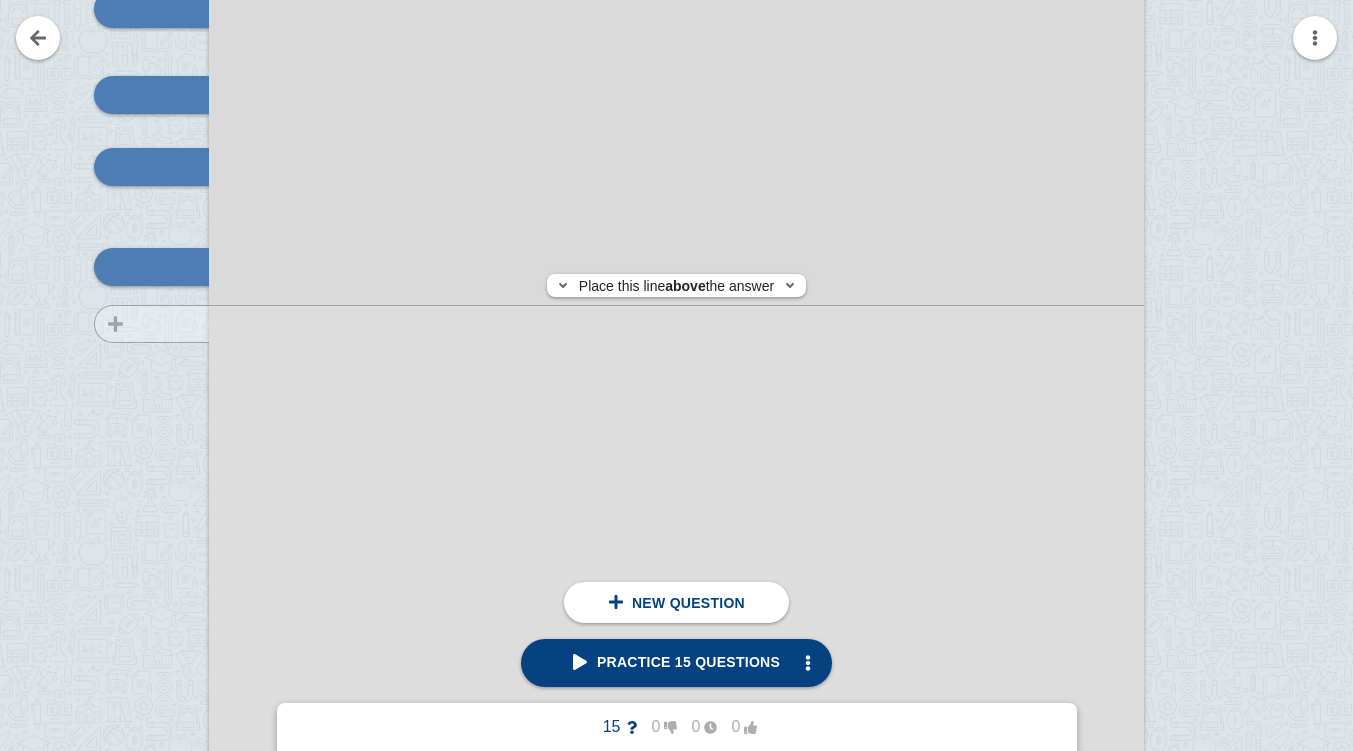 click at bounding box center (142, 456) 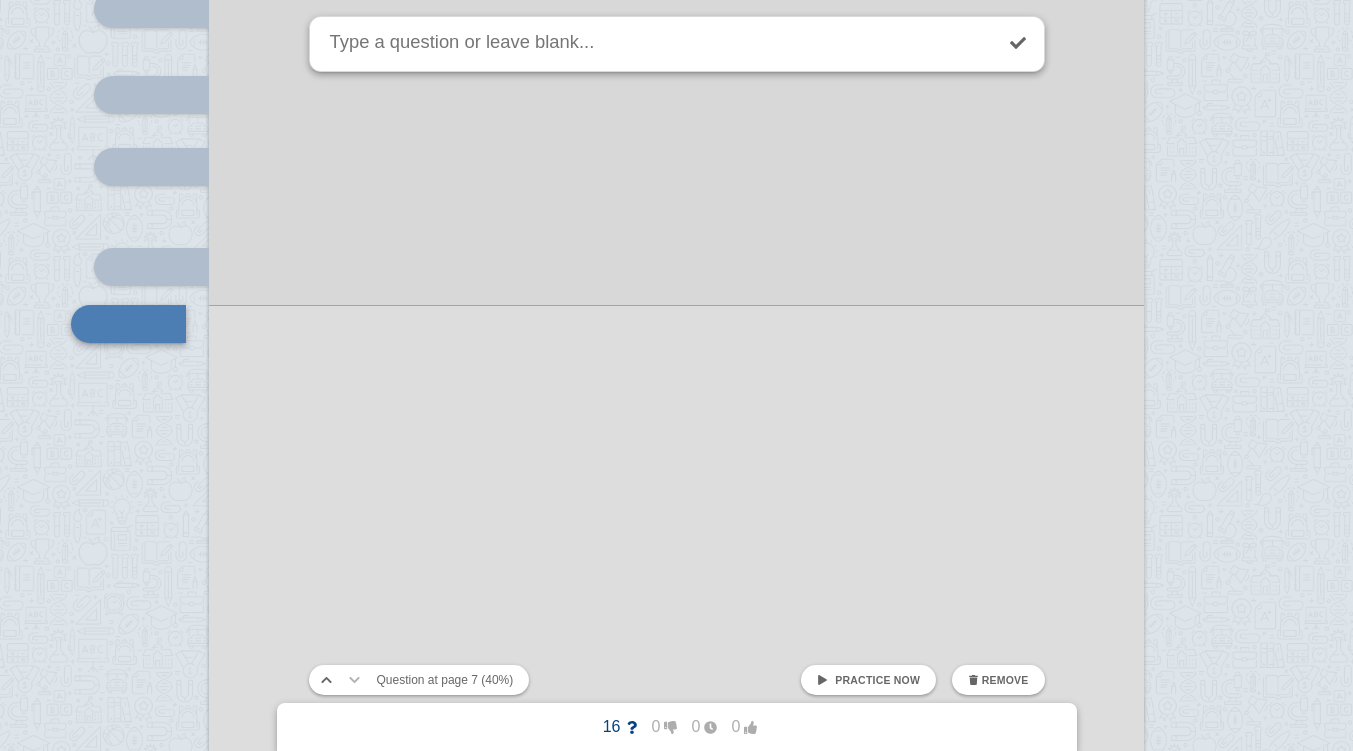 scroll, scrollTop: 9336, scrollLeft: 0, axis: vertical 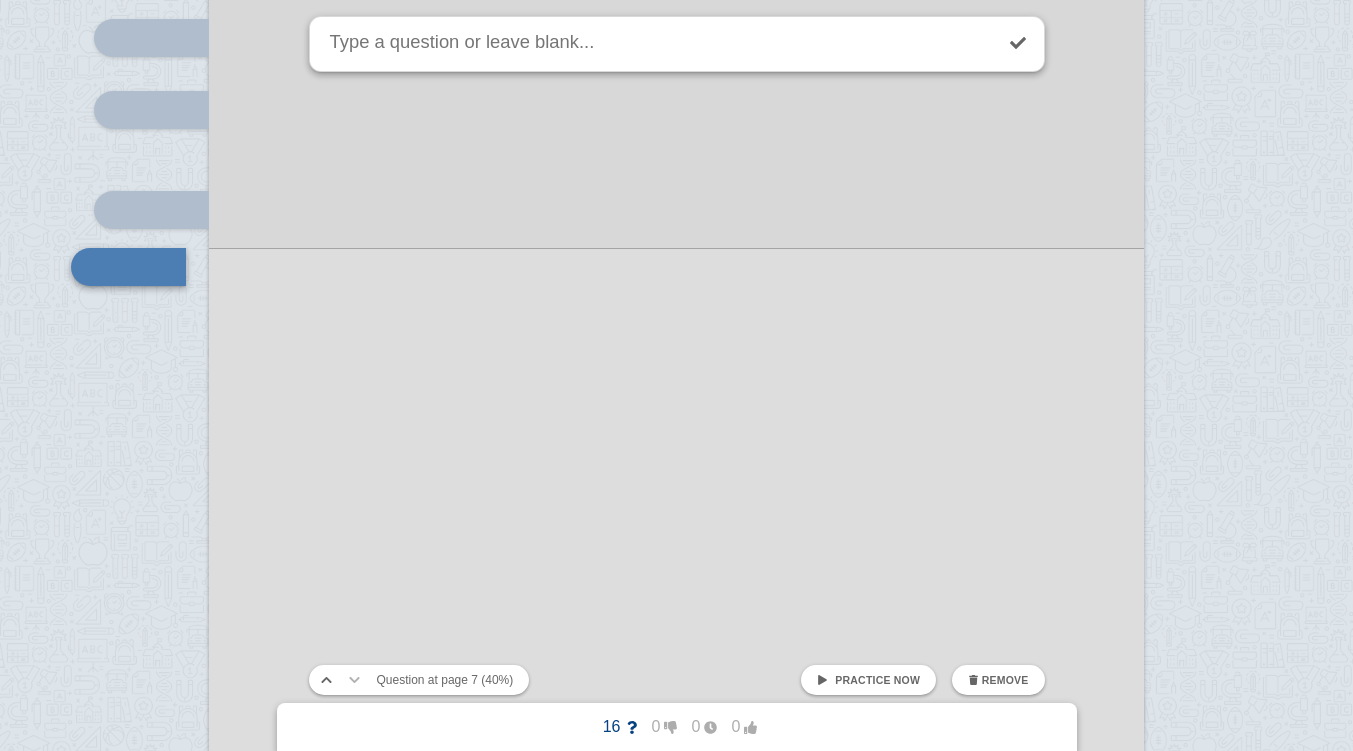 click at bounding box center (676, 4024) 